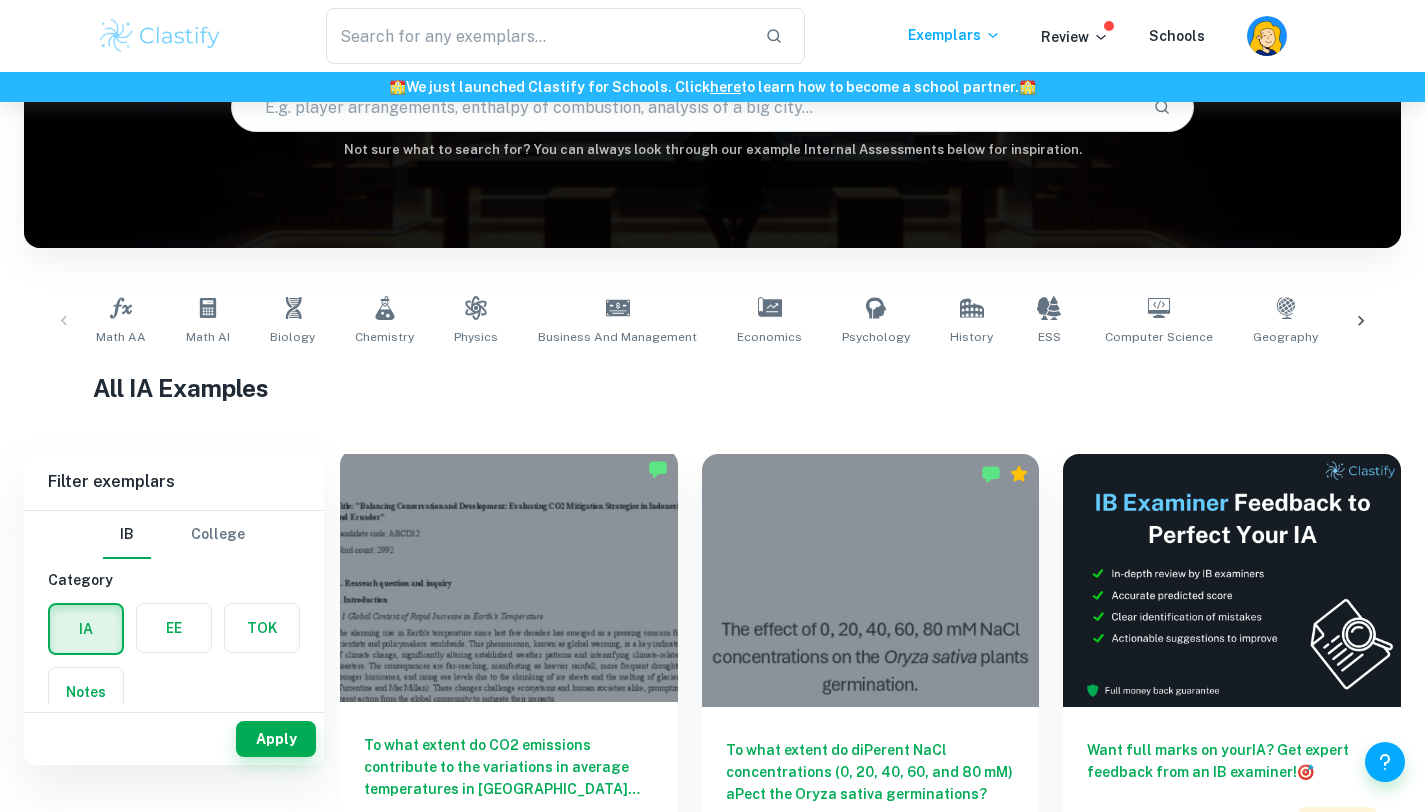 scroll, scrollTop: 263, scrollLeft: 0, axis: vertical 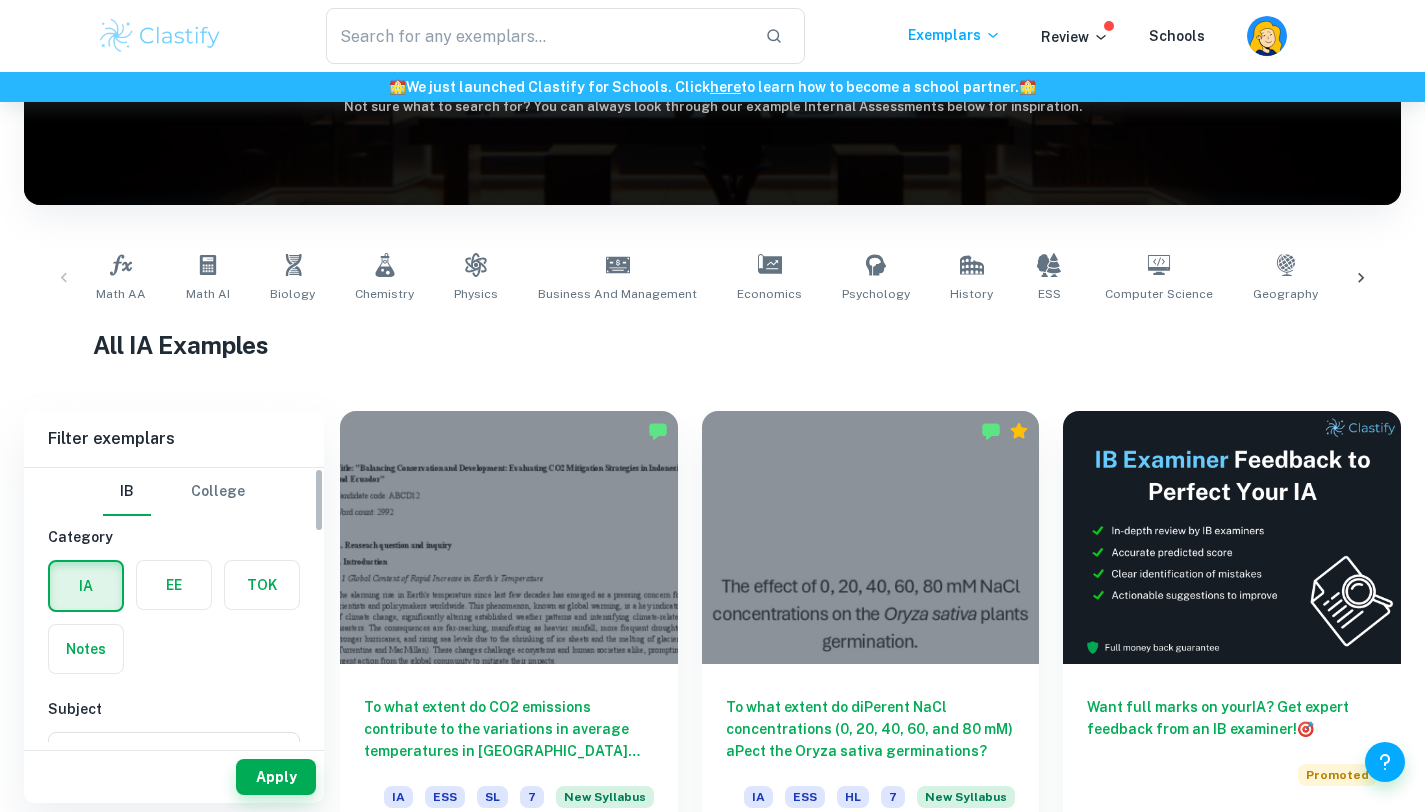 click at bounding box center (174, 585) 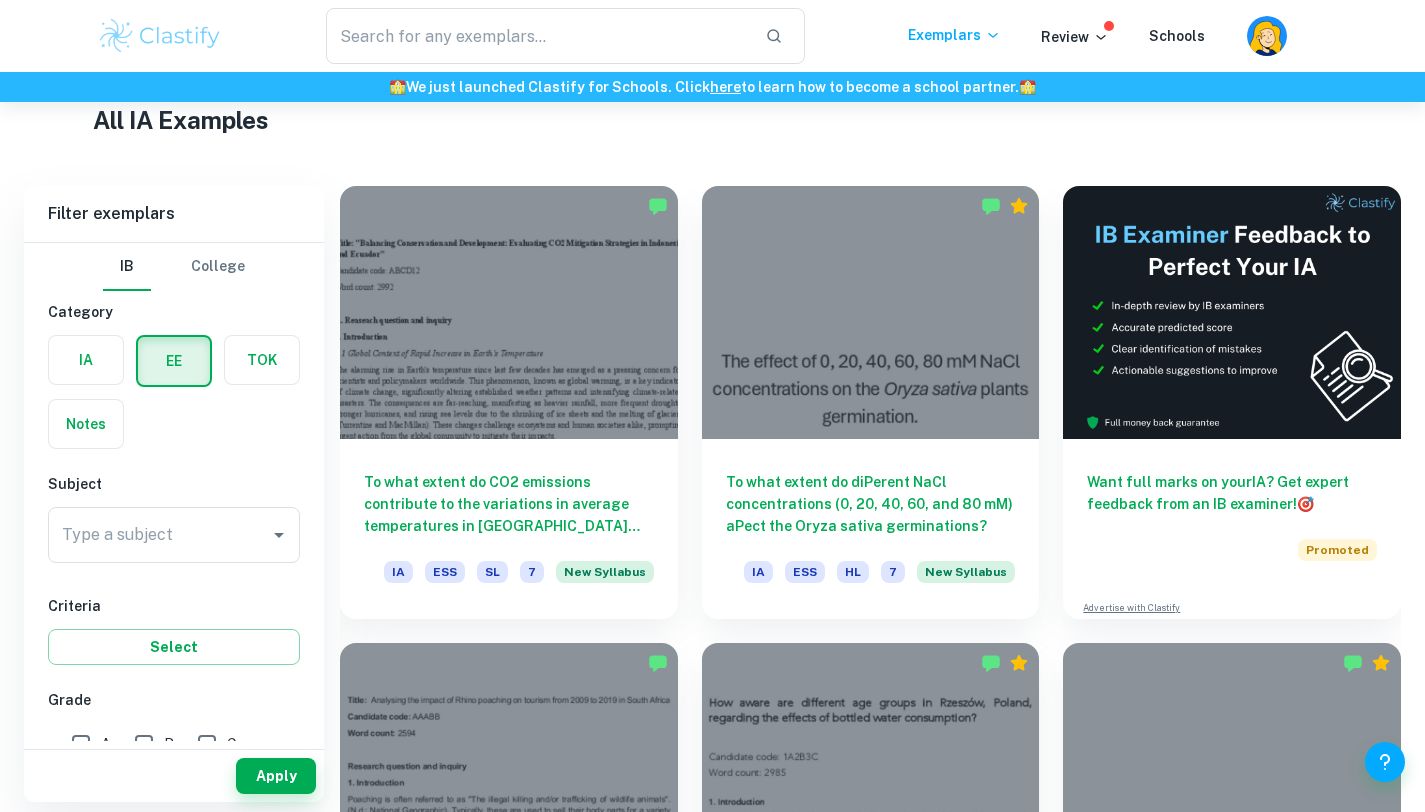 scroll, scrollTop: 487, scrollLeft: 0, axis: vertical 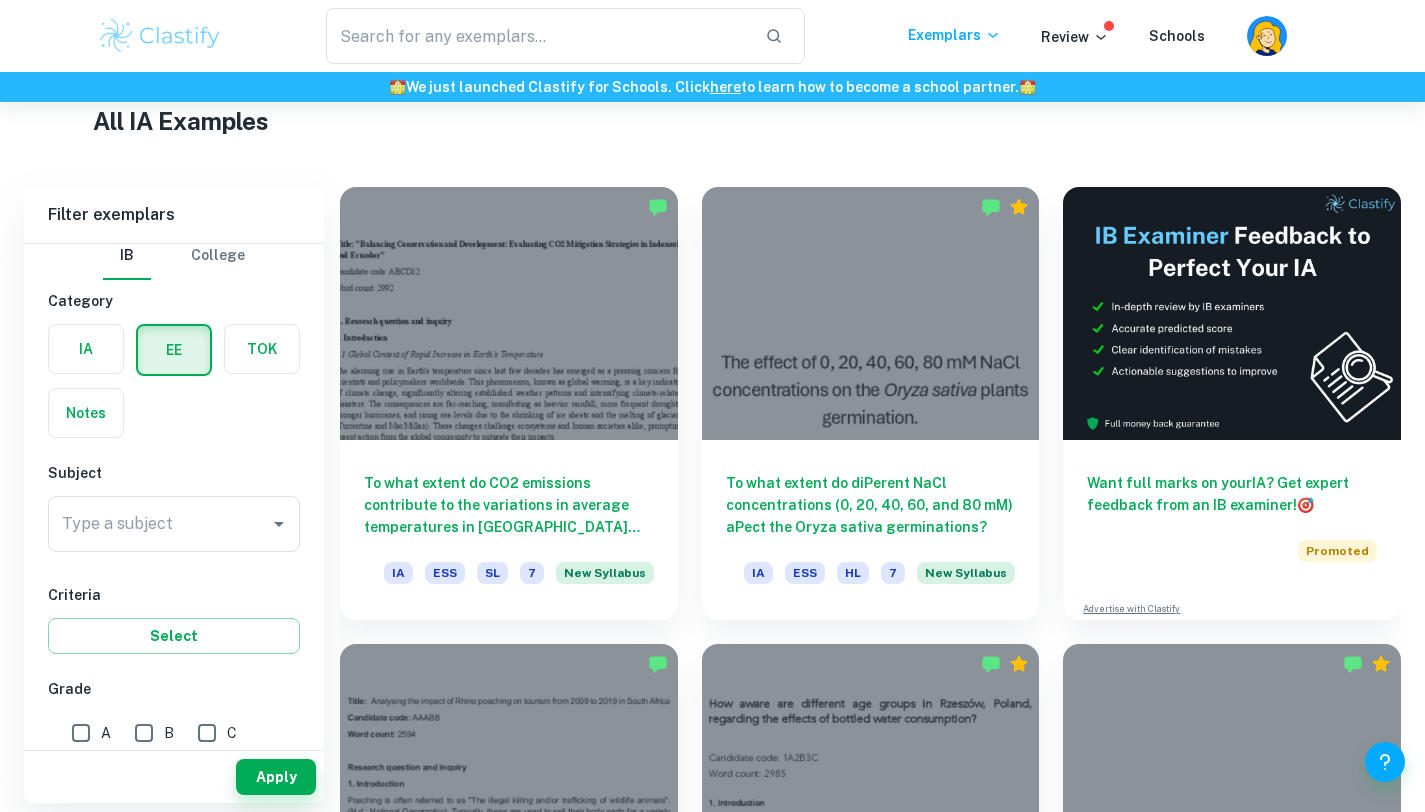 click on "Type a subject Type a subject" at bounding box center (174, 524) 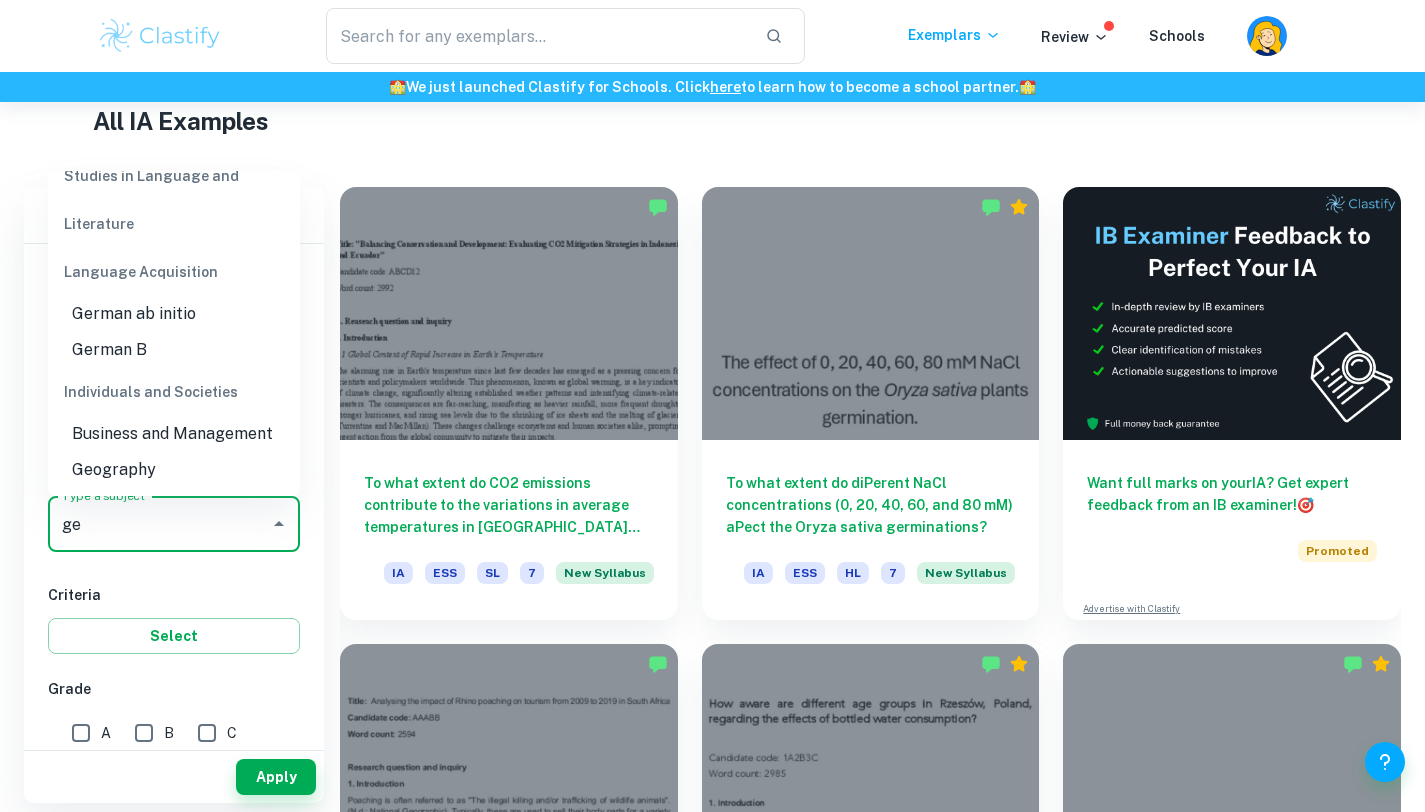 scroll, scrollTop: 123, scrollLeft: 0, axis: vertical 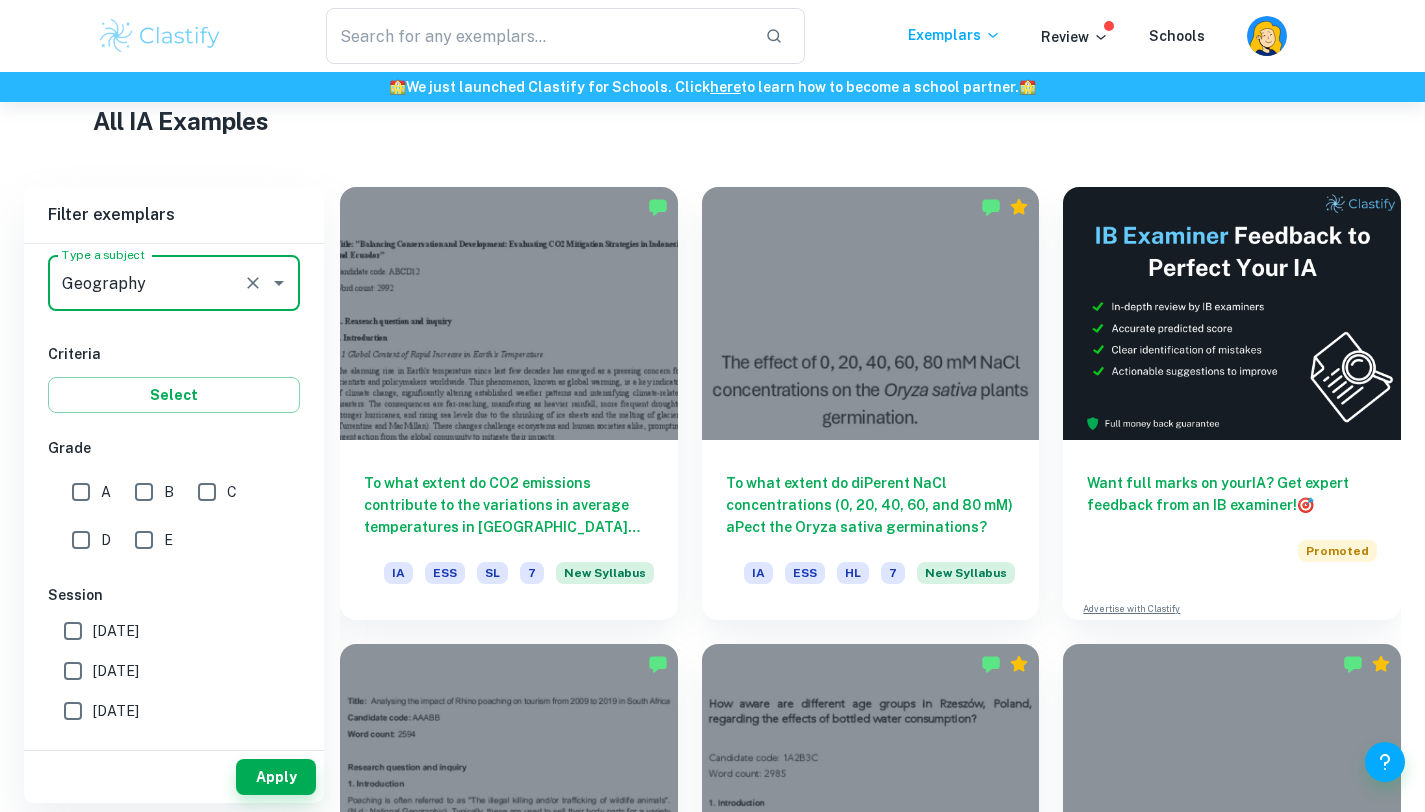type on "Geography" 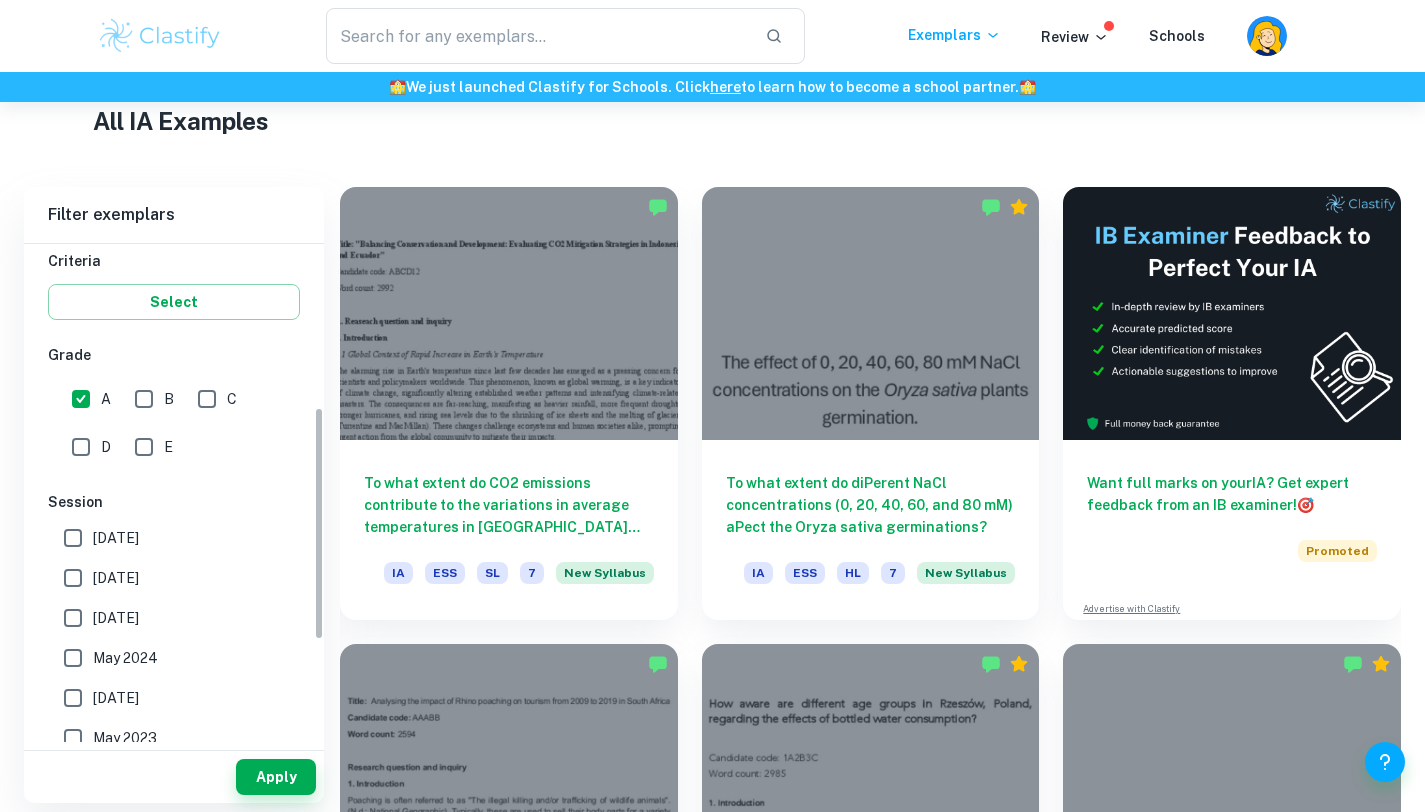 scroll, scrollTop: 379, scrollLeft: 0, axis: vertical 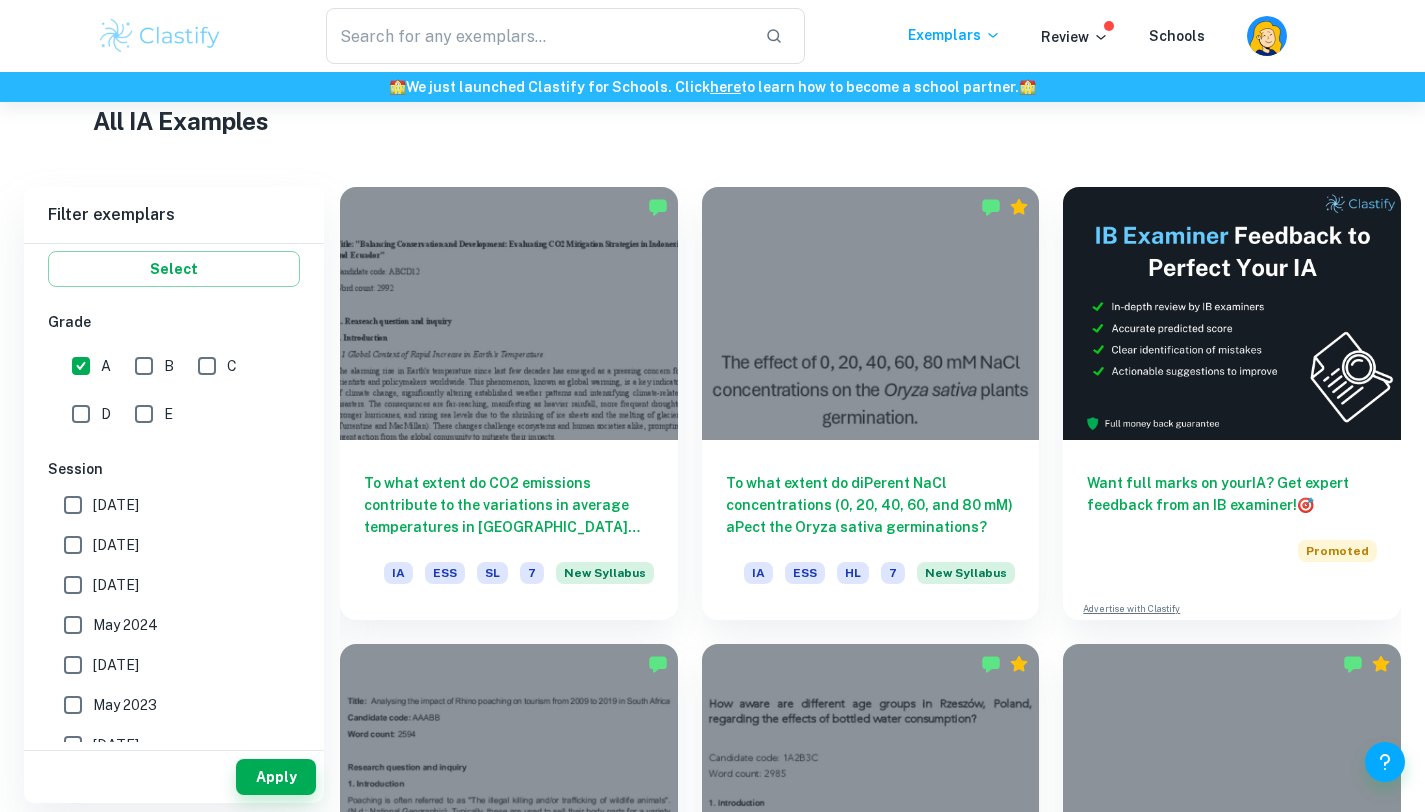 click on "[DATE]" at bounding box center [73, 505] 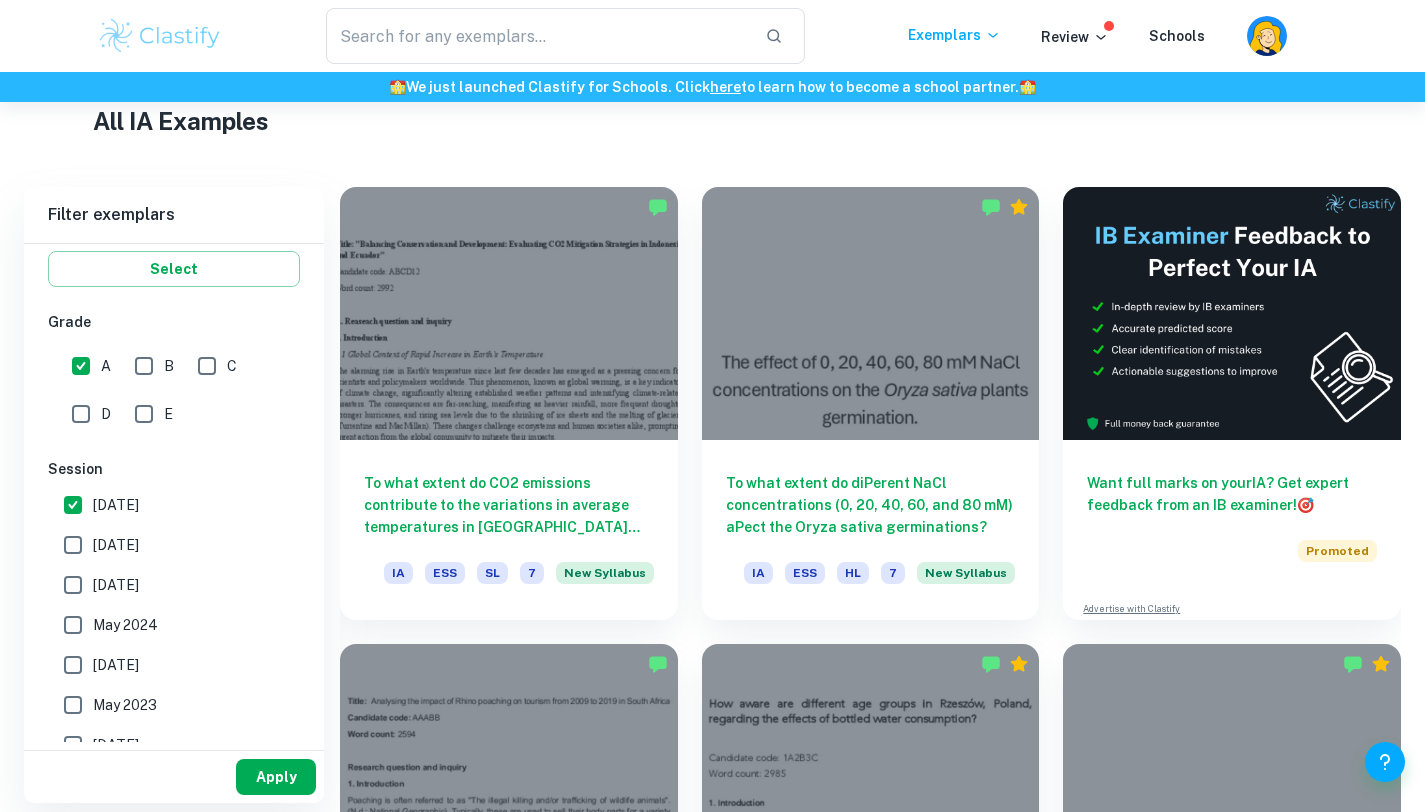 click on "Apply" at bounding box center [276, 777] 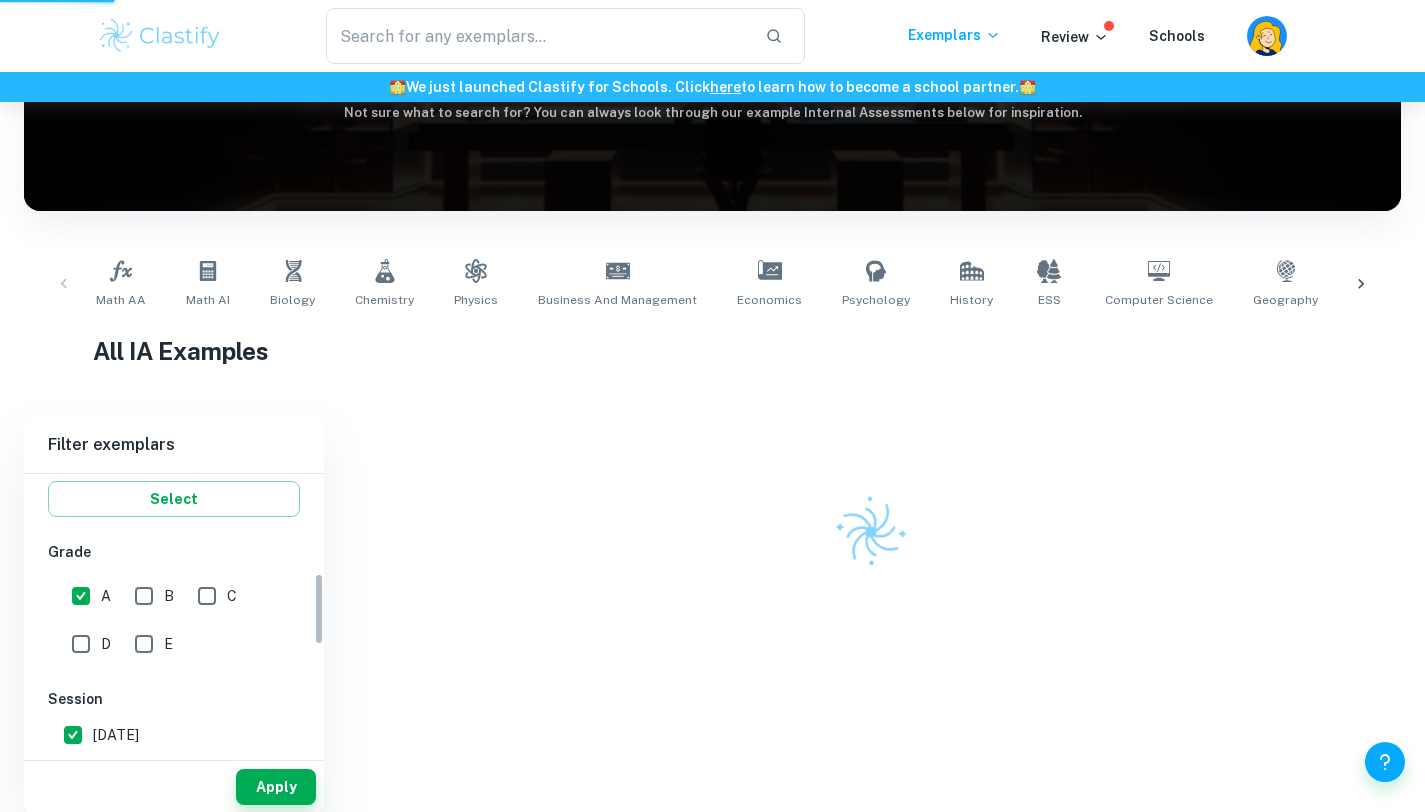 scroll, scrollTop: 227, scrollLeft: 0, axis: vertical 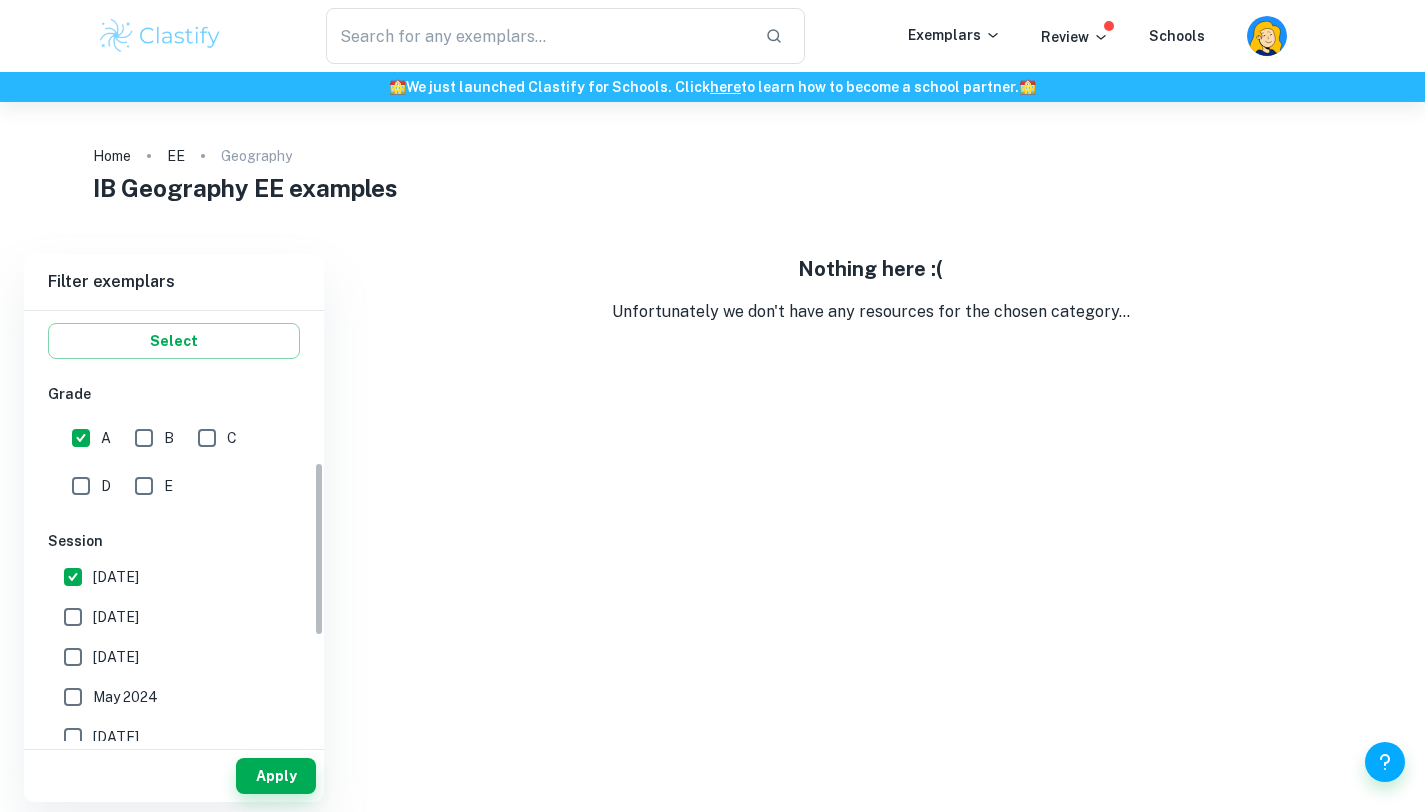 click on "[DATE]" at bounding box center (168, 577) 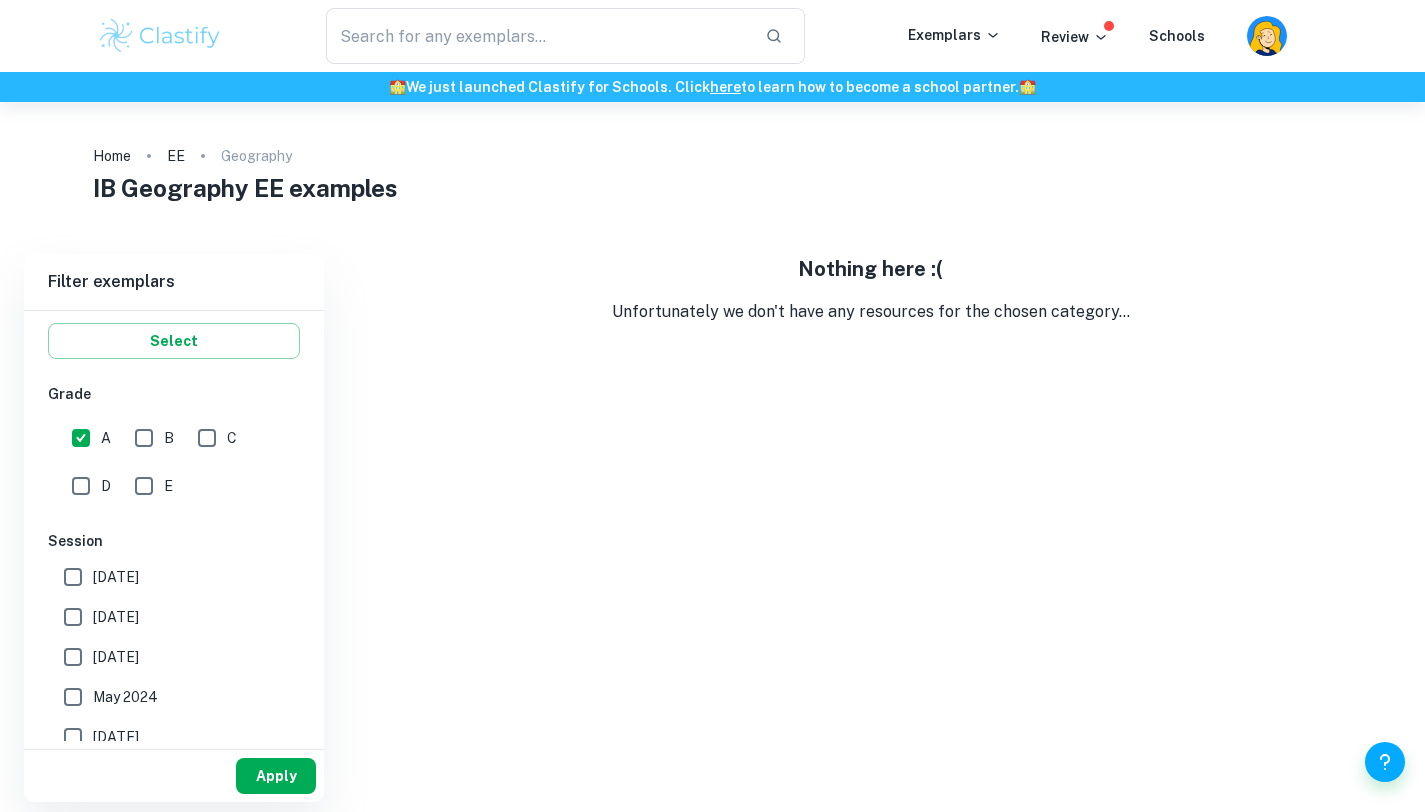 click on "Apply" at bounding box center [276, 776] 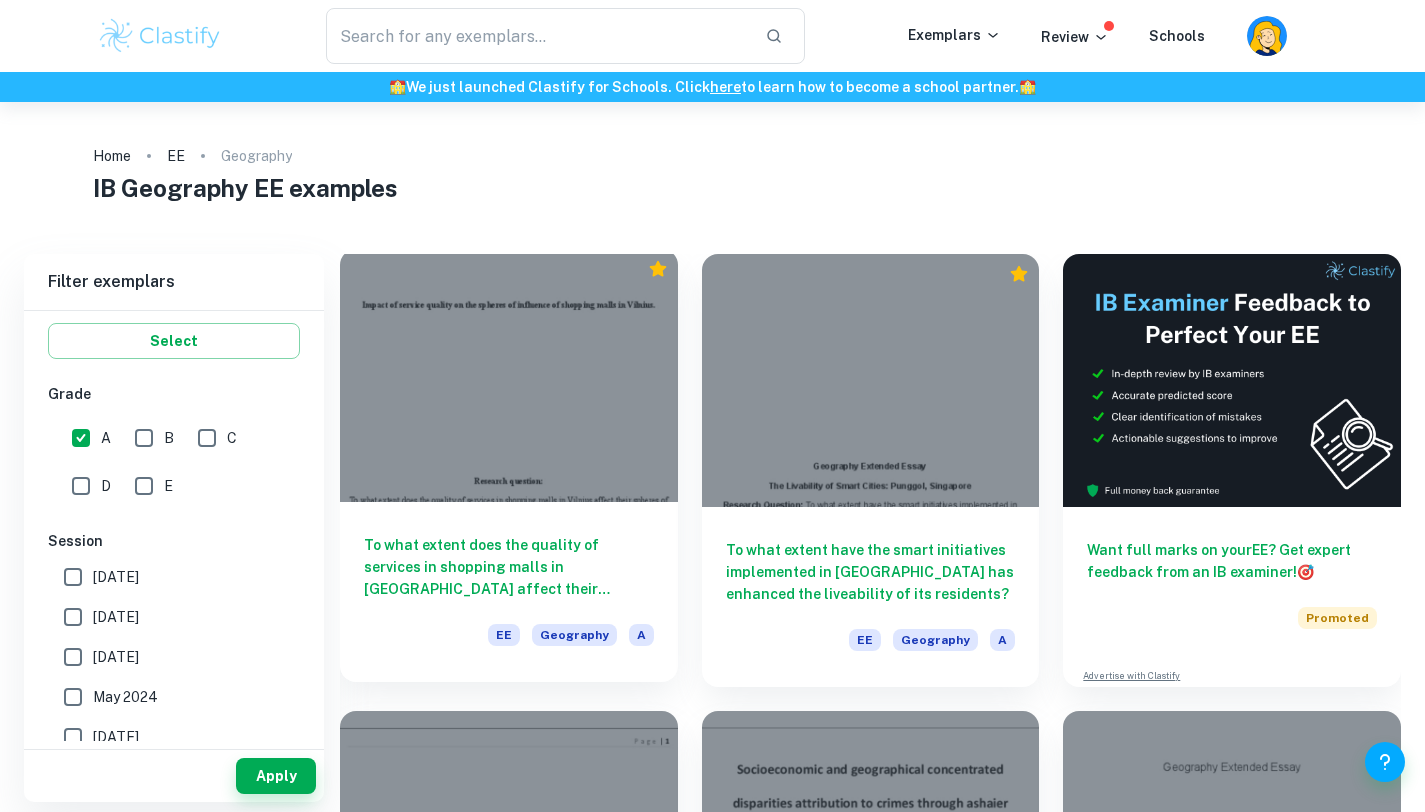click on "To what extent does the quality of services in shopping malls in [GEOGRAPHIC_DATA] affect their spheres of influence based on [GEOGRAPHIC_DATA] and [GEOGRAPHIC_DATA]? EE Geography A" at bounding box center [509, 592] 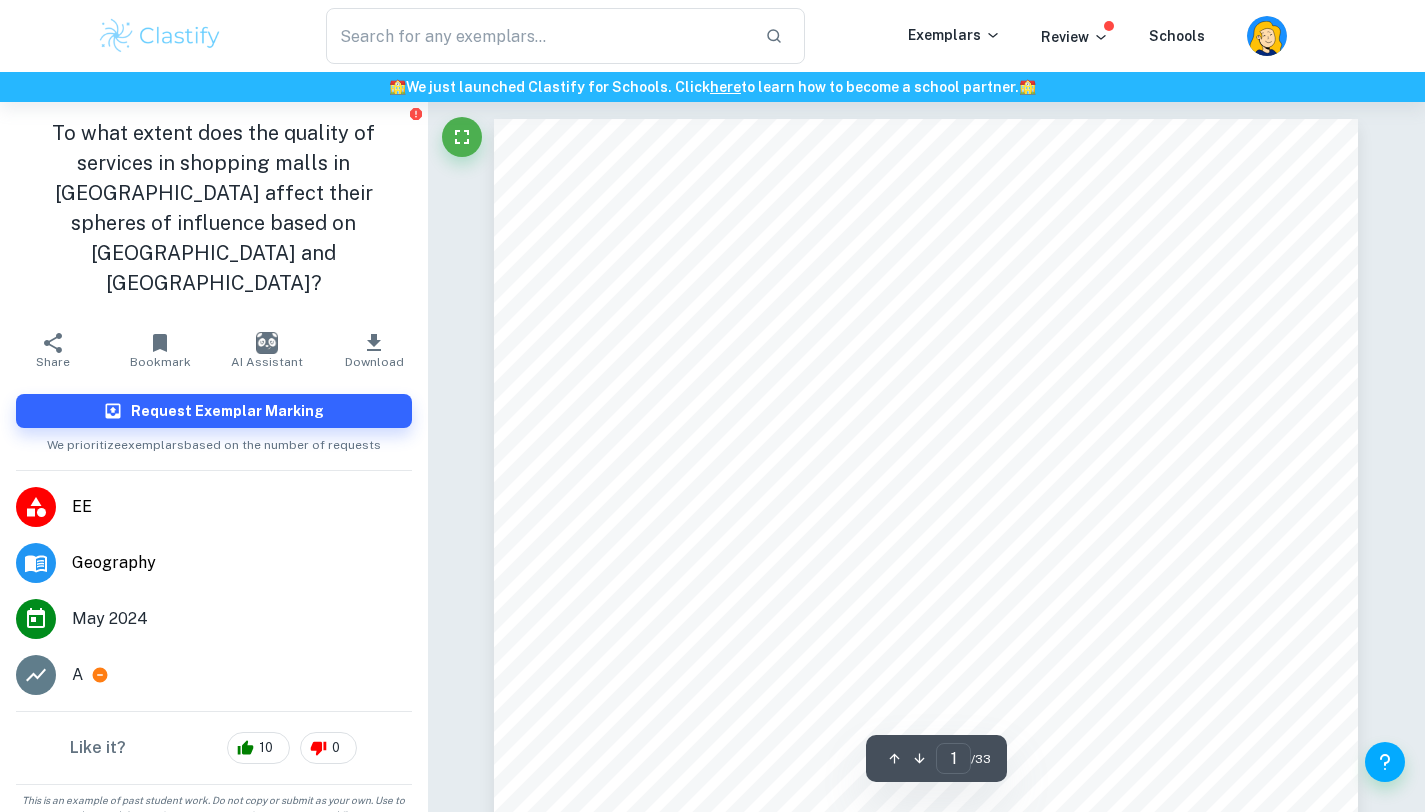 scroll, scrollTop: 4, scrollLeft: 0, axis: vertical 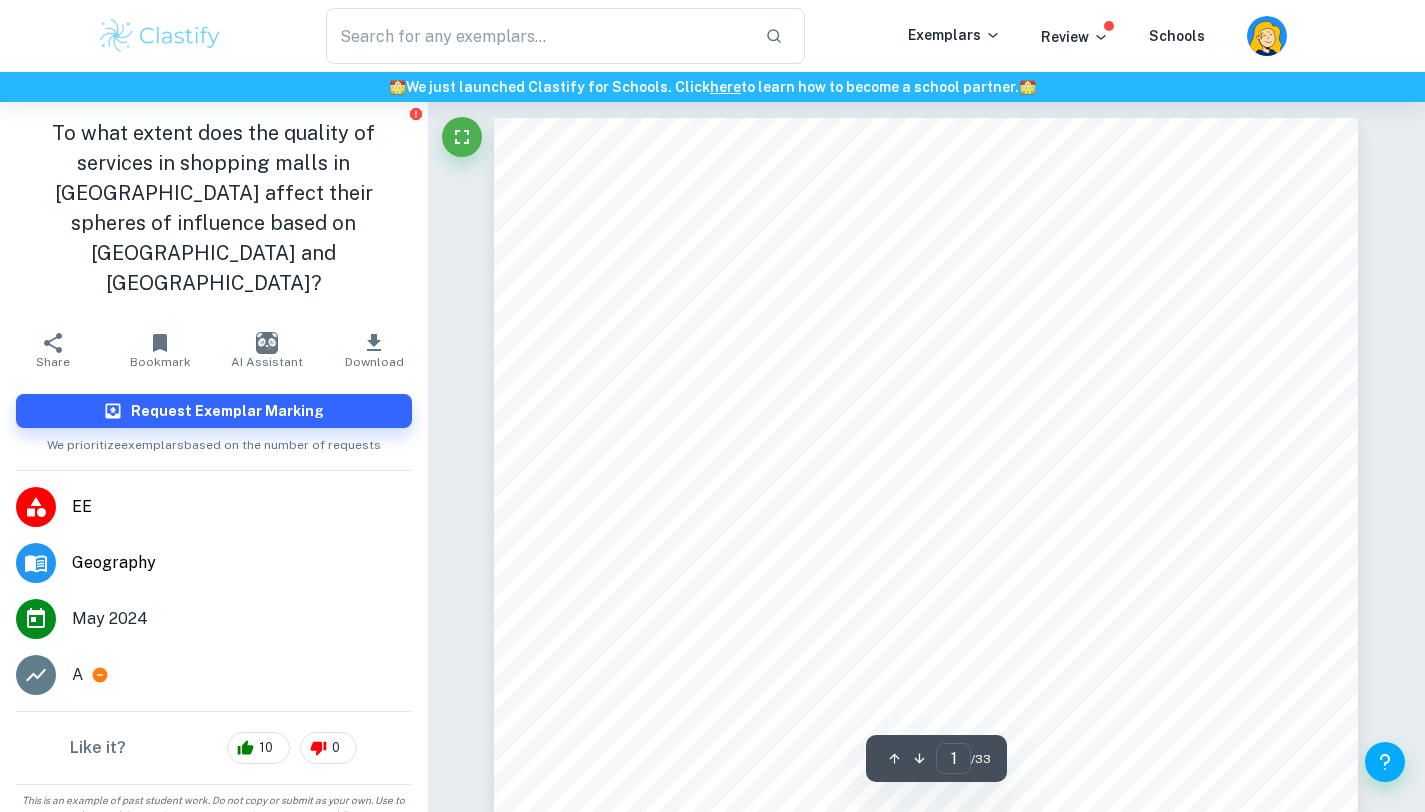 click on "Impact of service quality on the spheres of influence of shopping malls in [GEOGRAPHIC_DATA]." at bounding box center [988, 233] 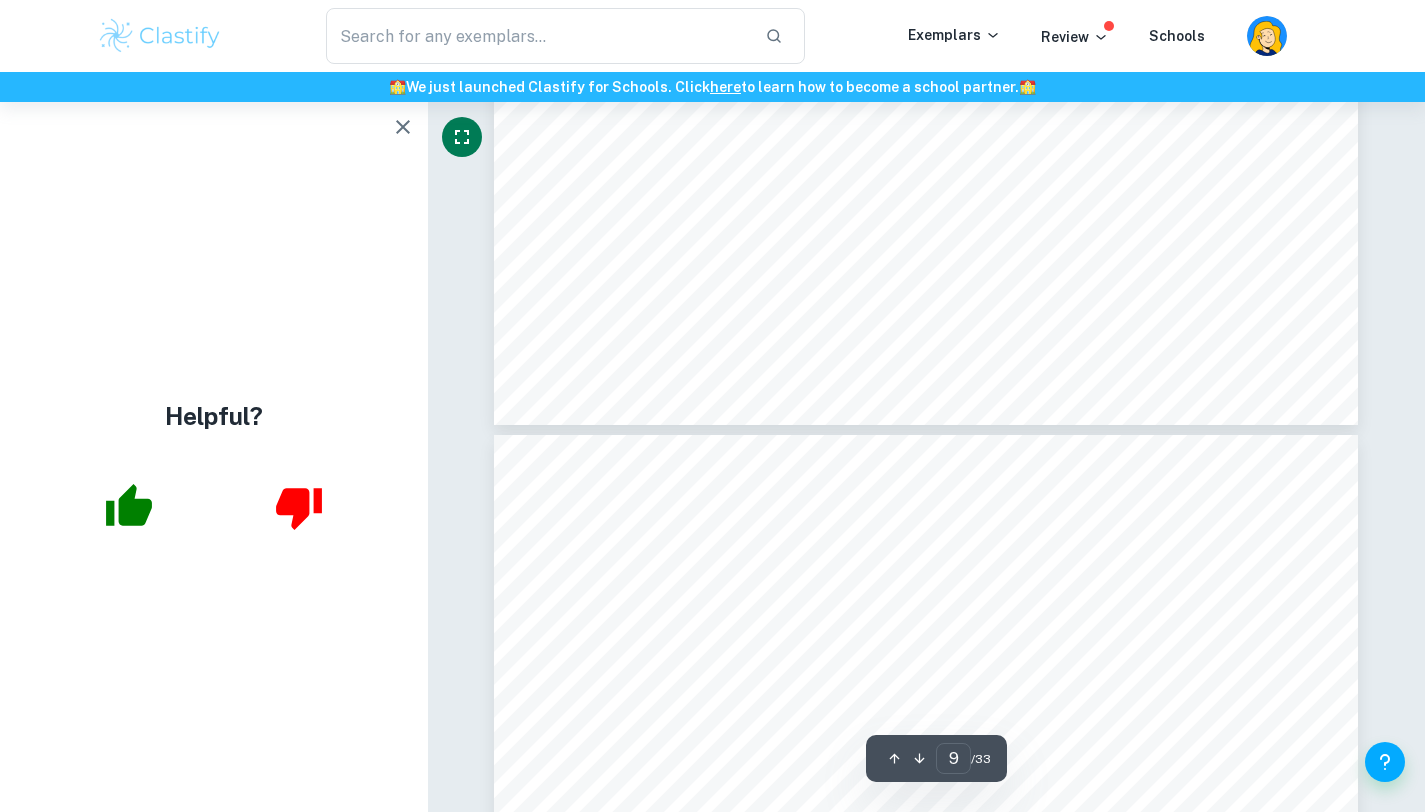 scroll, scrollTop: 9743, scrollLeft: 0, axis: vertical 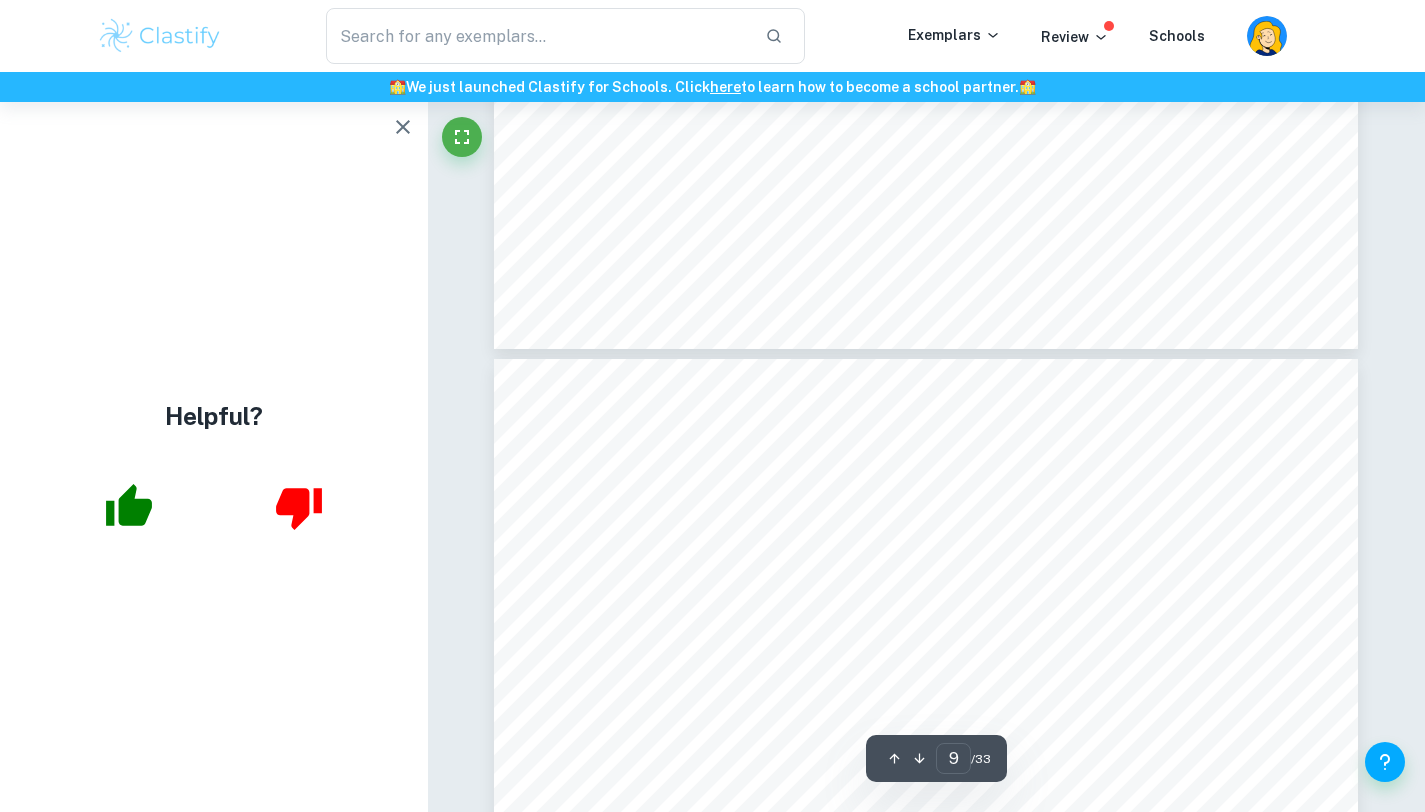 click 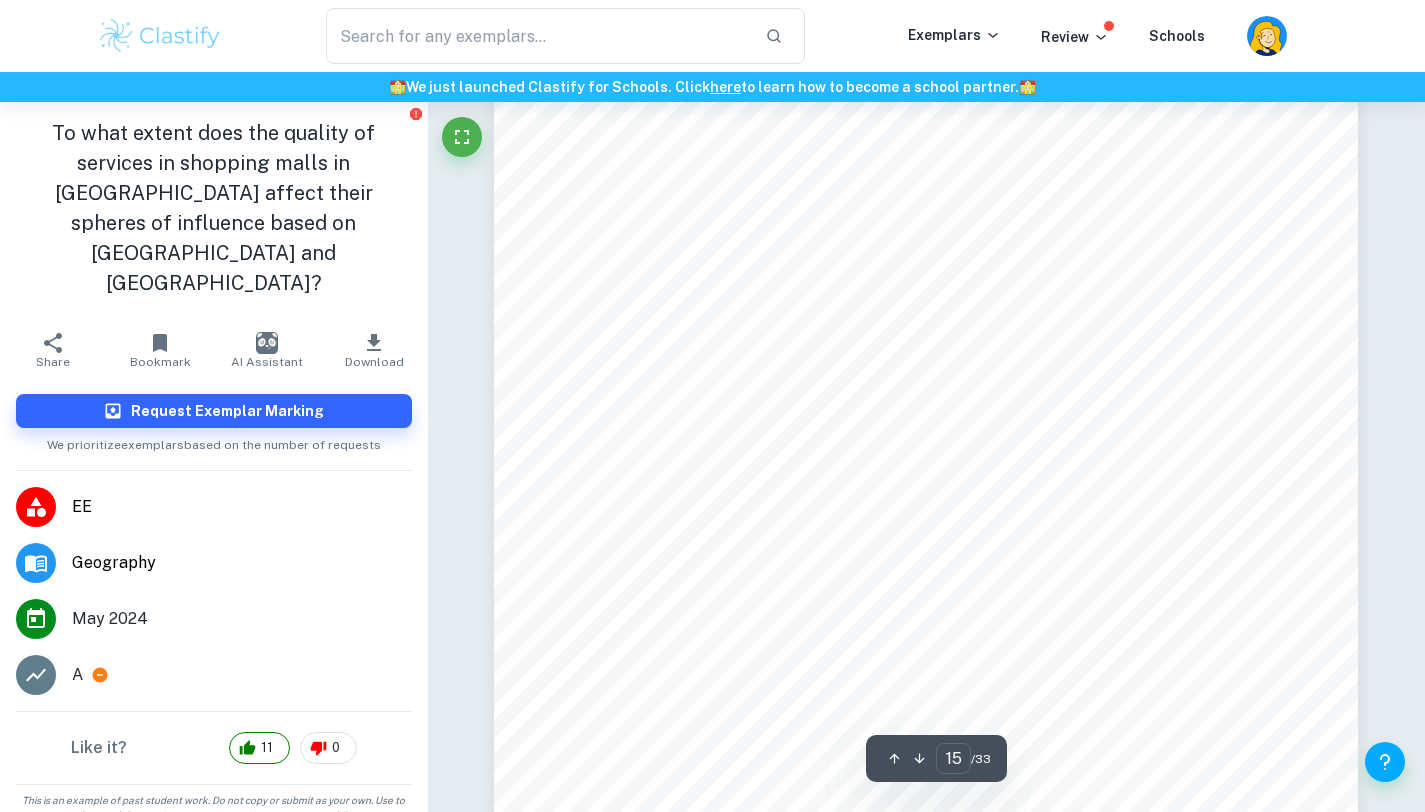 scroll, scrollTop: 17856, scrollLeft: 0, axis: vertical 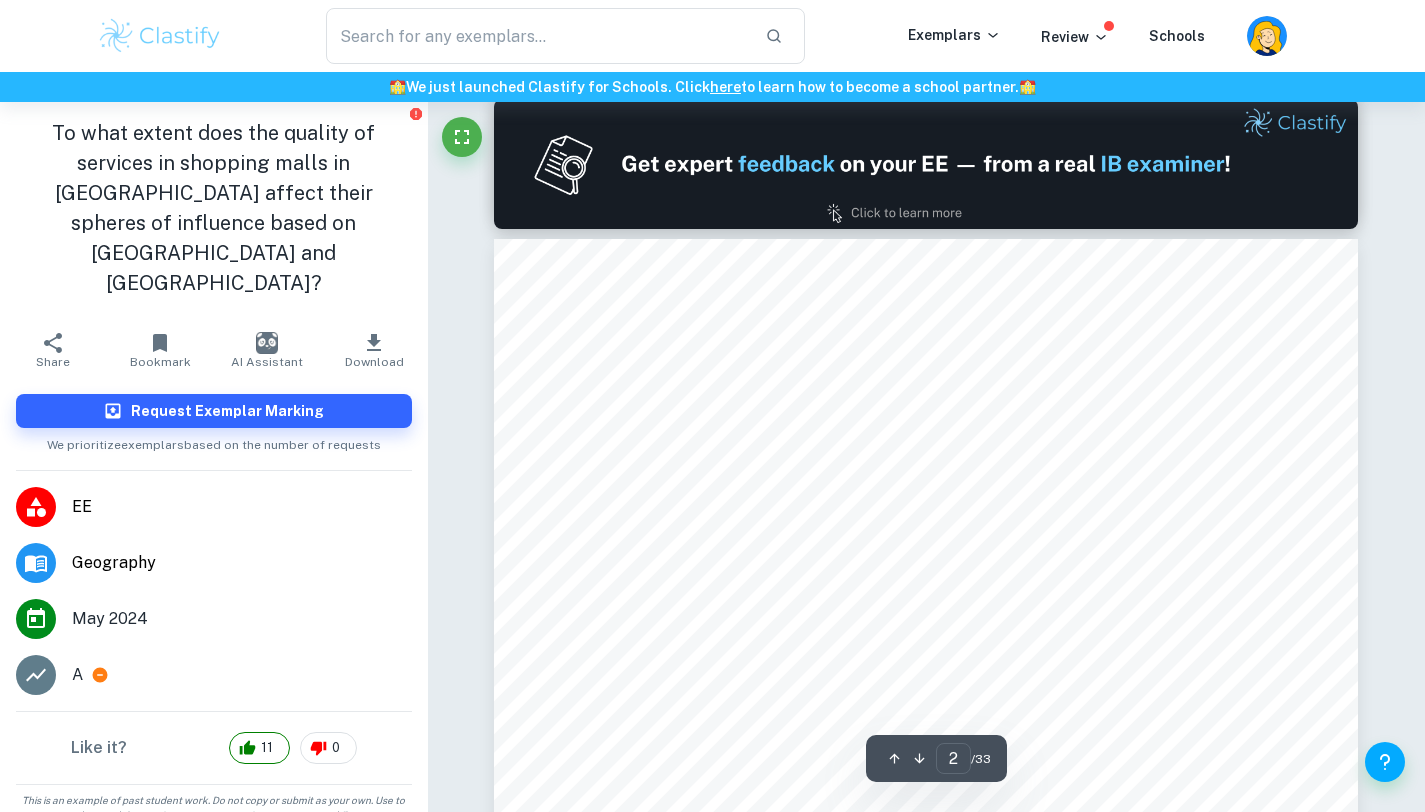 type on "1" 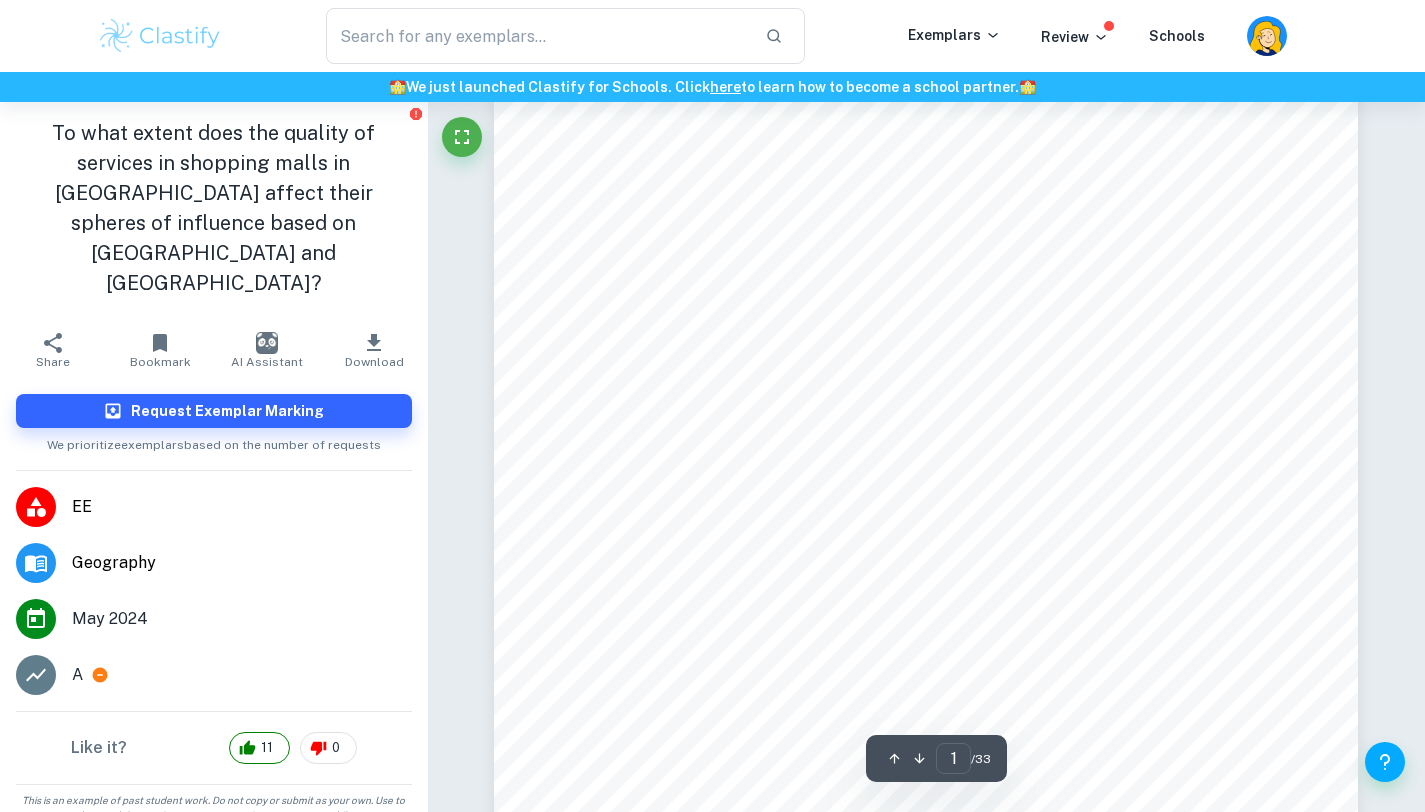 scroll, scrollTop: 0, scrollLeft: 0, axis: both 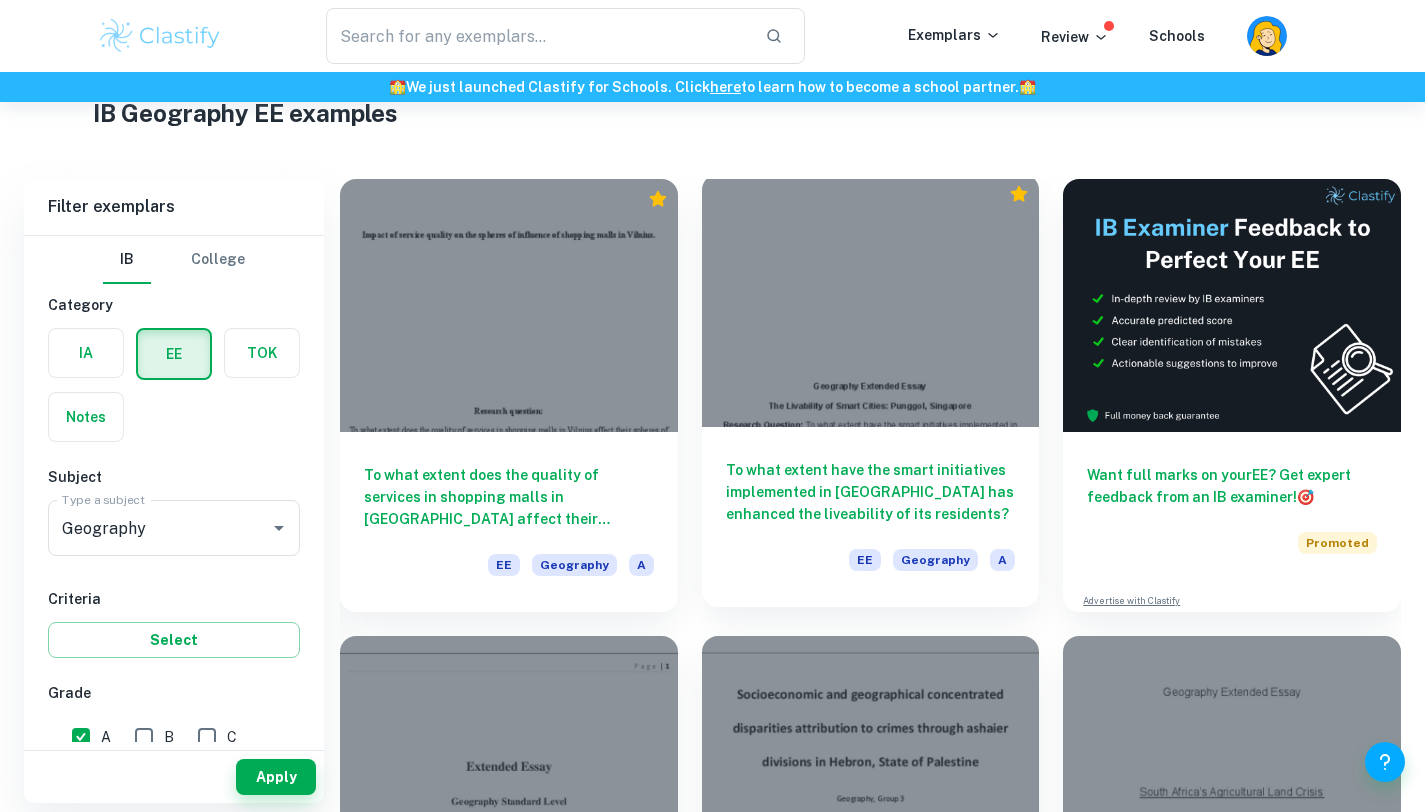 click on "To what extent have the smart initiatives implemented in [GEOGRAPHIC_DATA] has enhanced the liveability of its residents?" at bounding box center (871, 492) 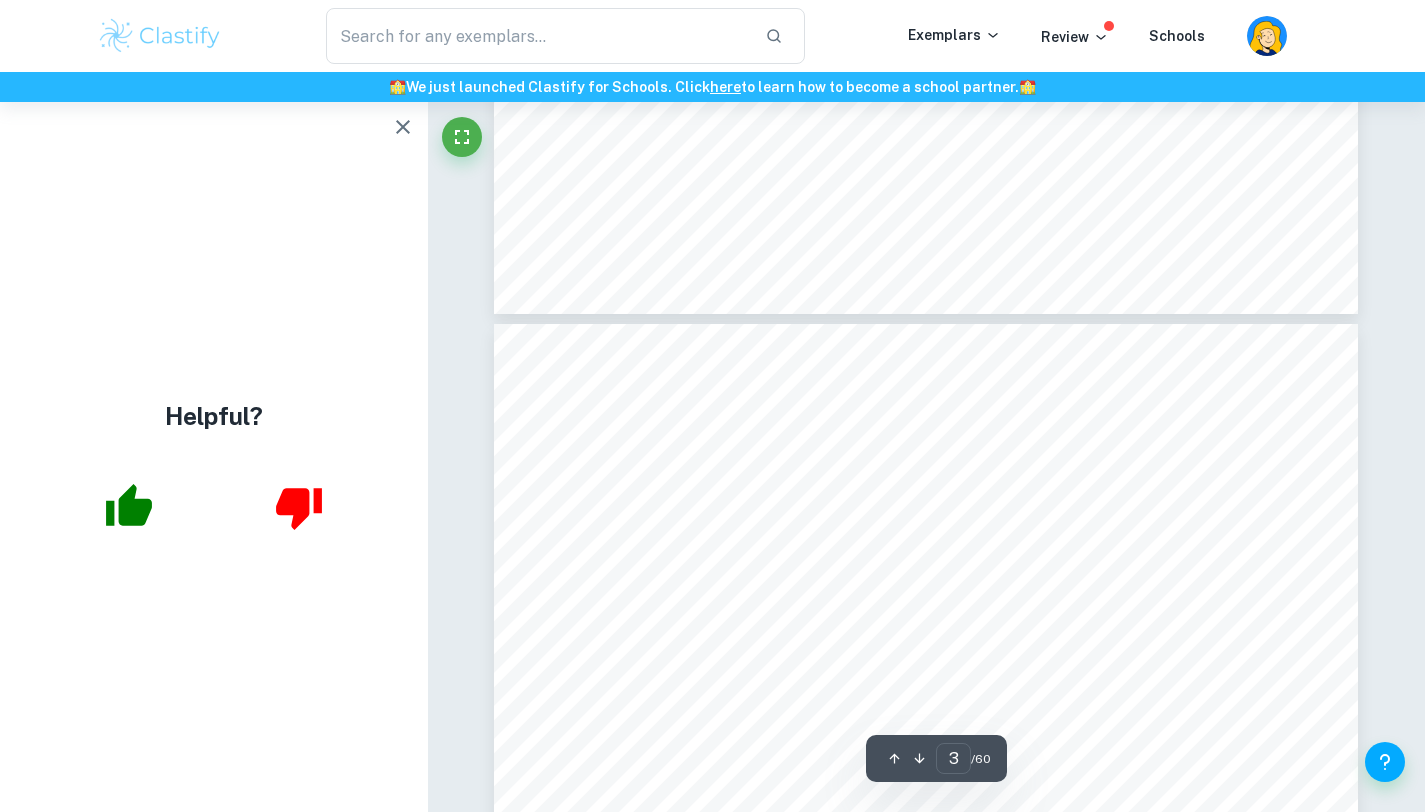 scroll, scrollTop: 2432, scrollLeft: 0, axis: vertical 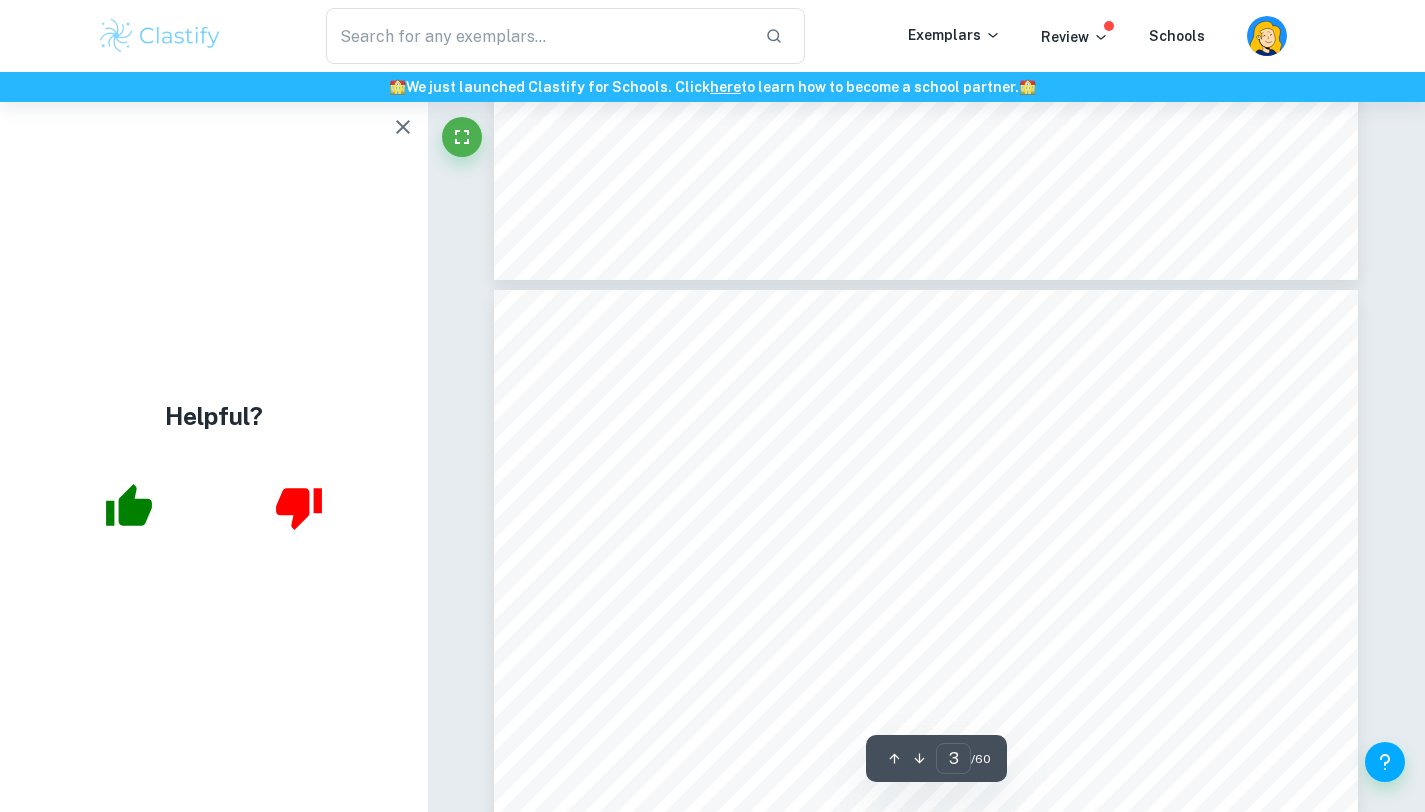click on "i. Literature Review" at bounding box center (730, 444) 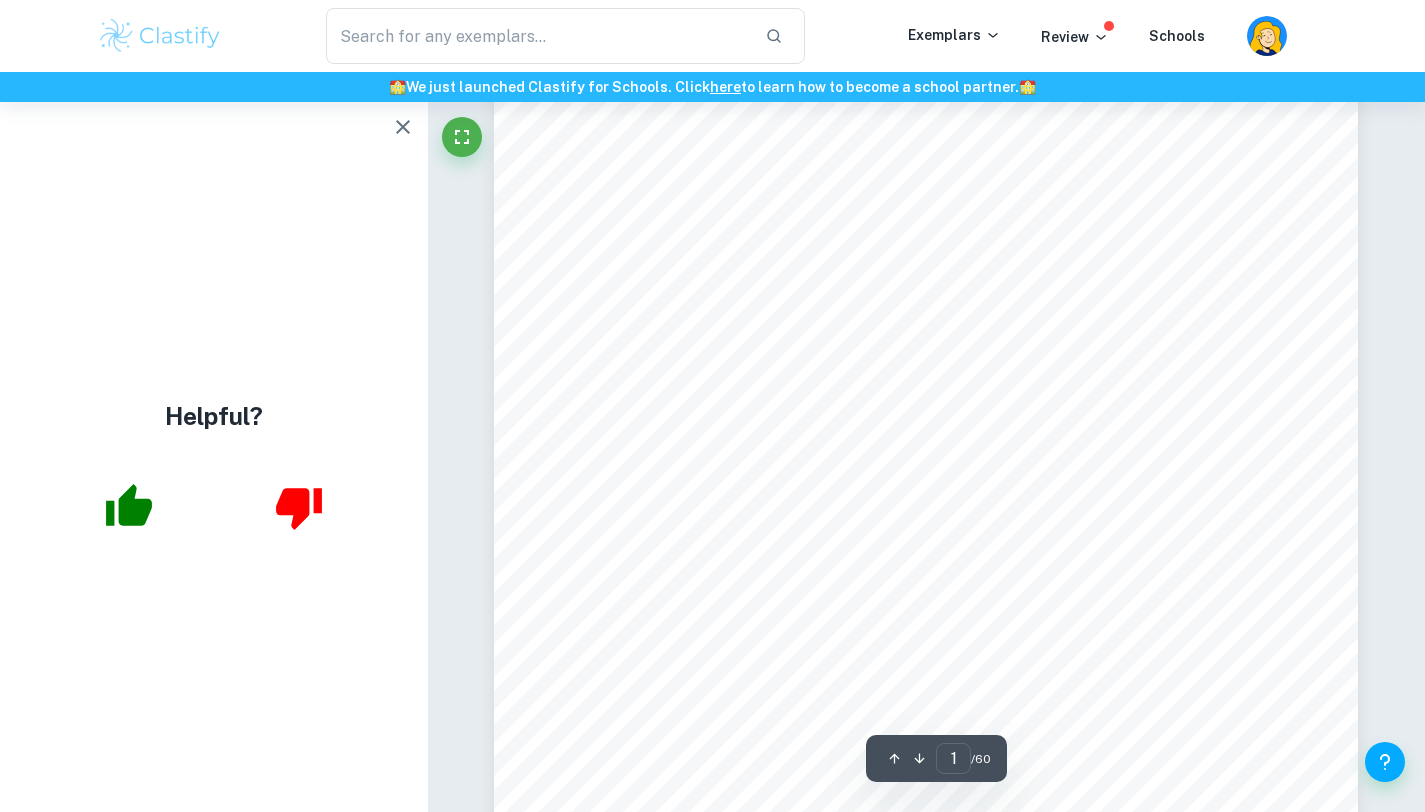 scroll, scrollTop: 224, scrollLeft: 0, axis: vertical 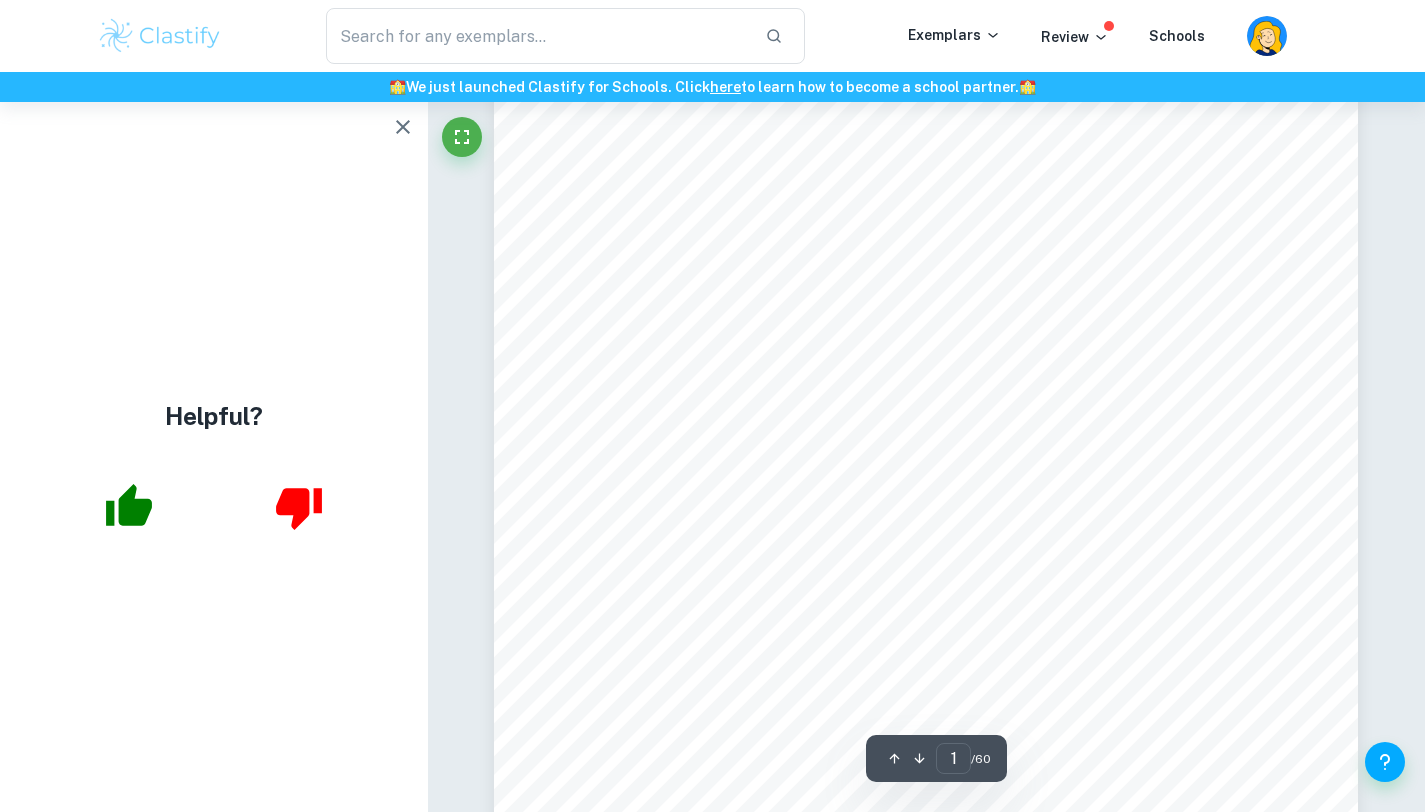 click on "Geography Extended Essay The Livability of Smart Cities: [GEOGRAPHIC_DATA], [GEOGRAPHIC_DATA] Research Question:   To what extent have the smart initiatives implemented in [GEOGRAPHIC_DATA] has enhanced the liveability of its residents? Word count:   4000 (excluding in-text citations) 1" at bounding box center (926, 508) 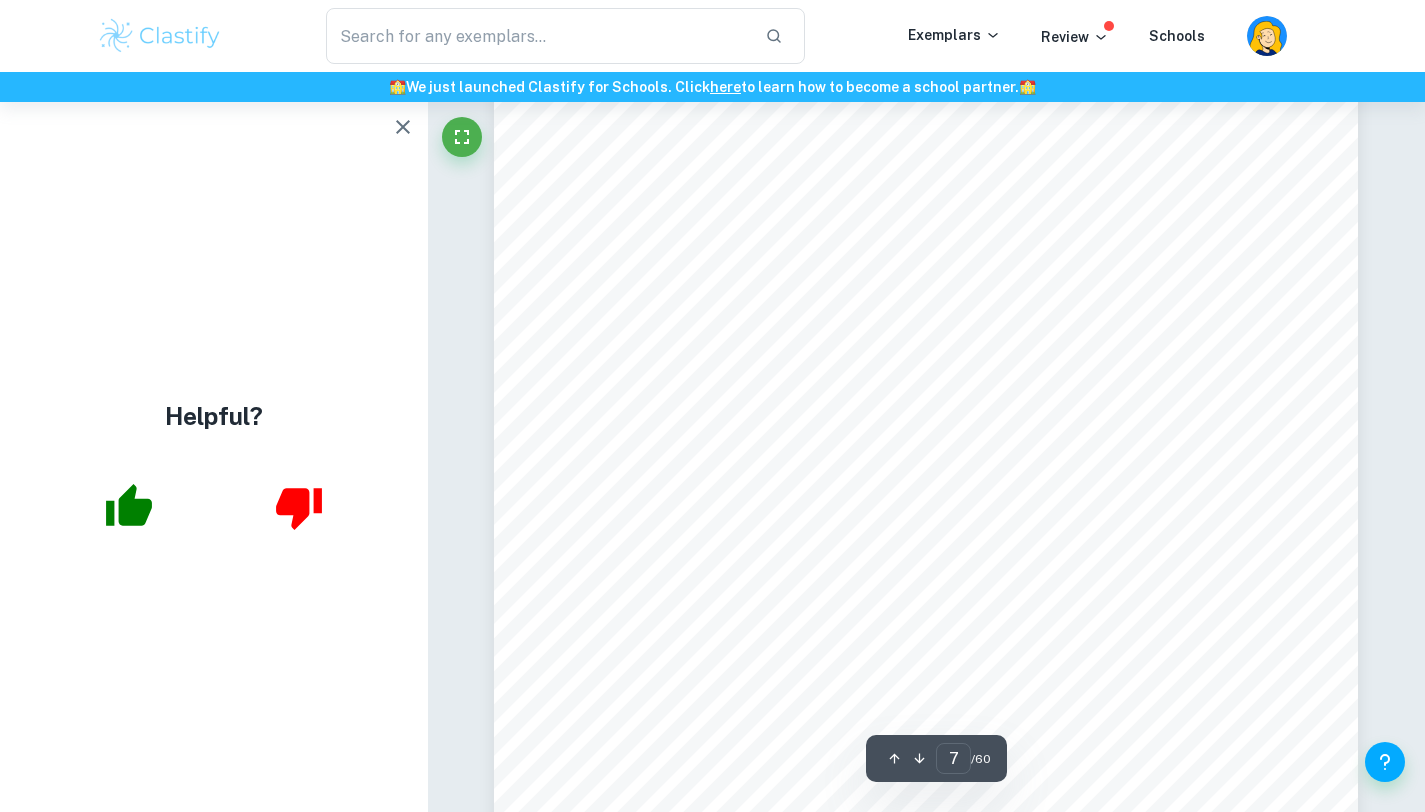 scroll, scrollTop: 7911, scrollLeft: 0, axis: vertical 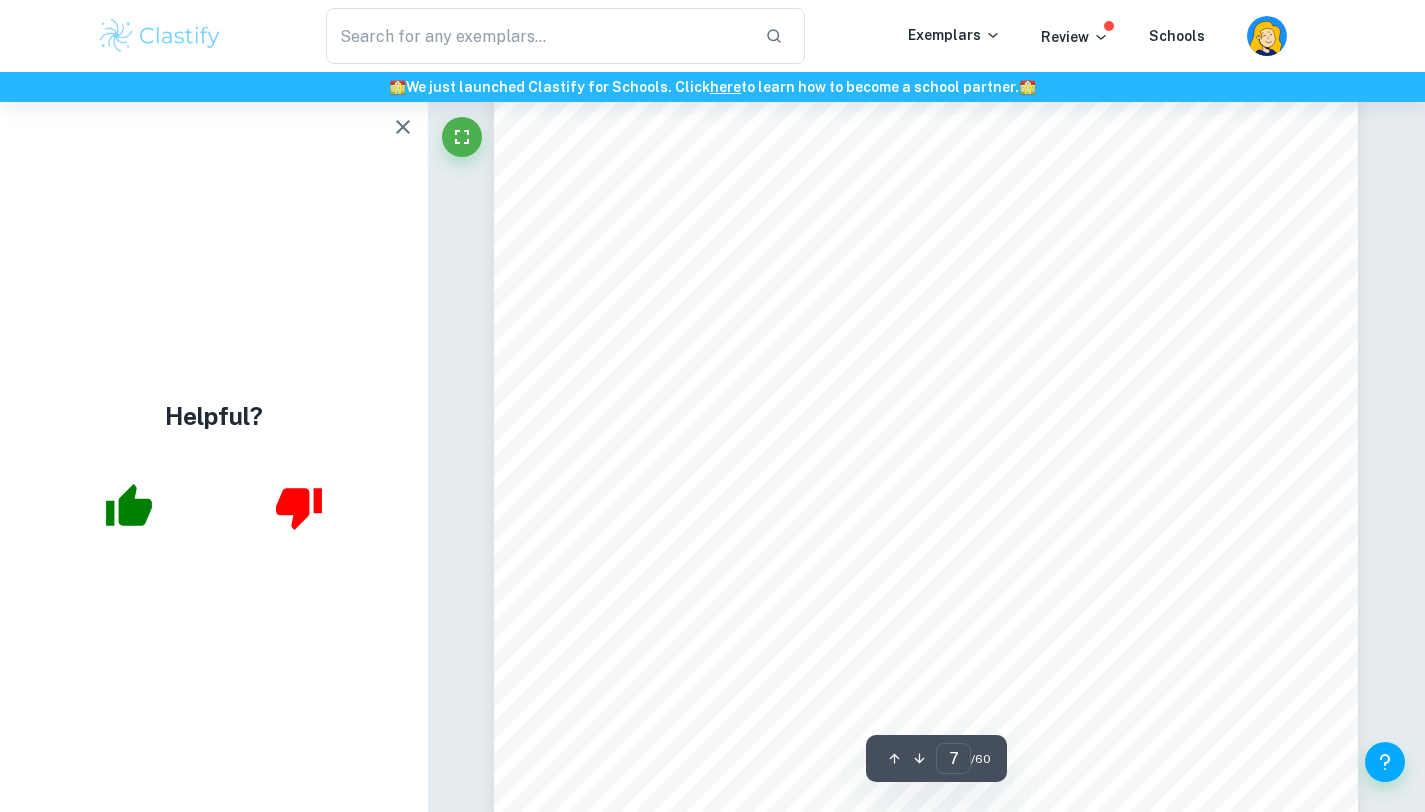 click 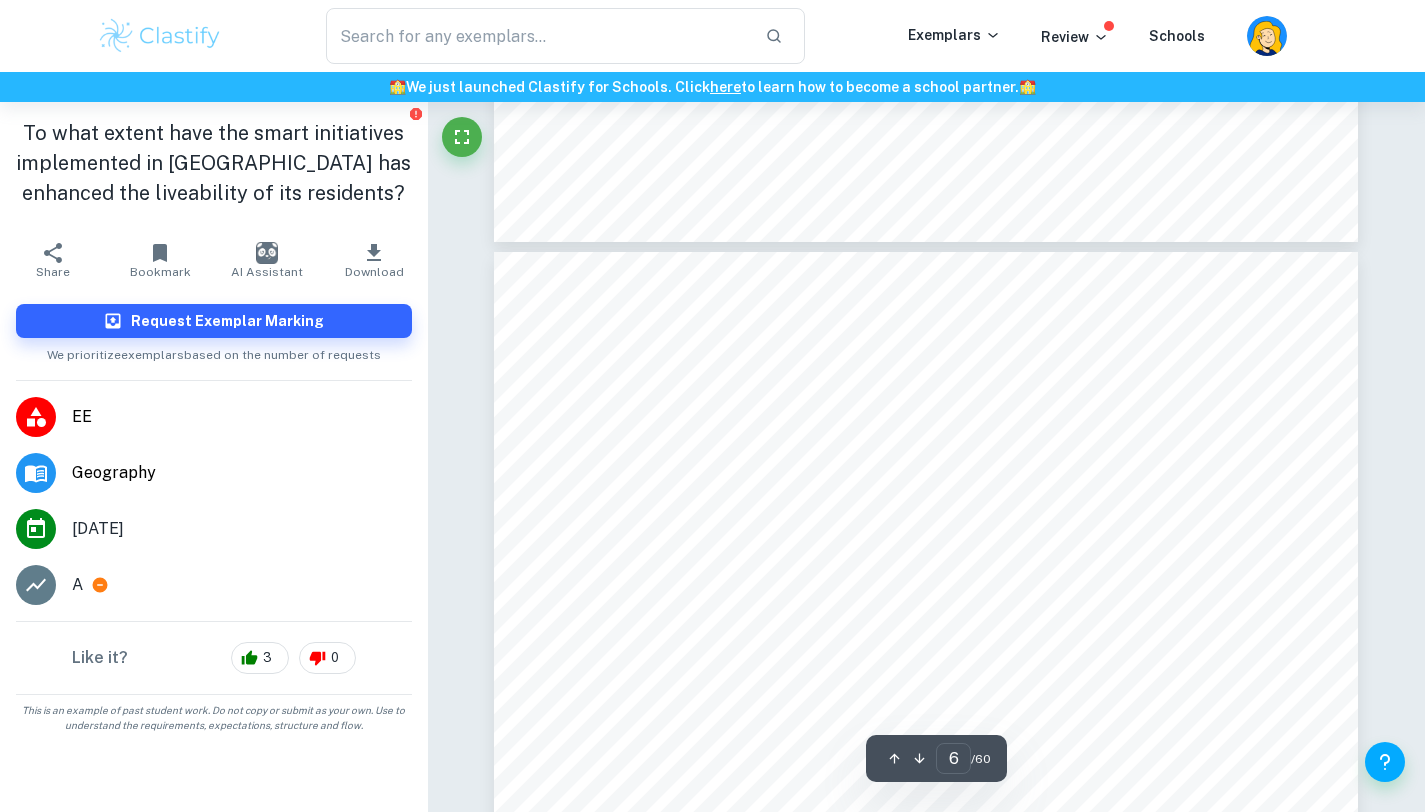 scroll, scrollTop: 6136, scrollLeft: 0, axis: vertical 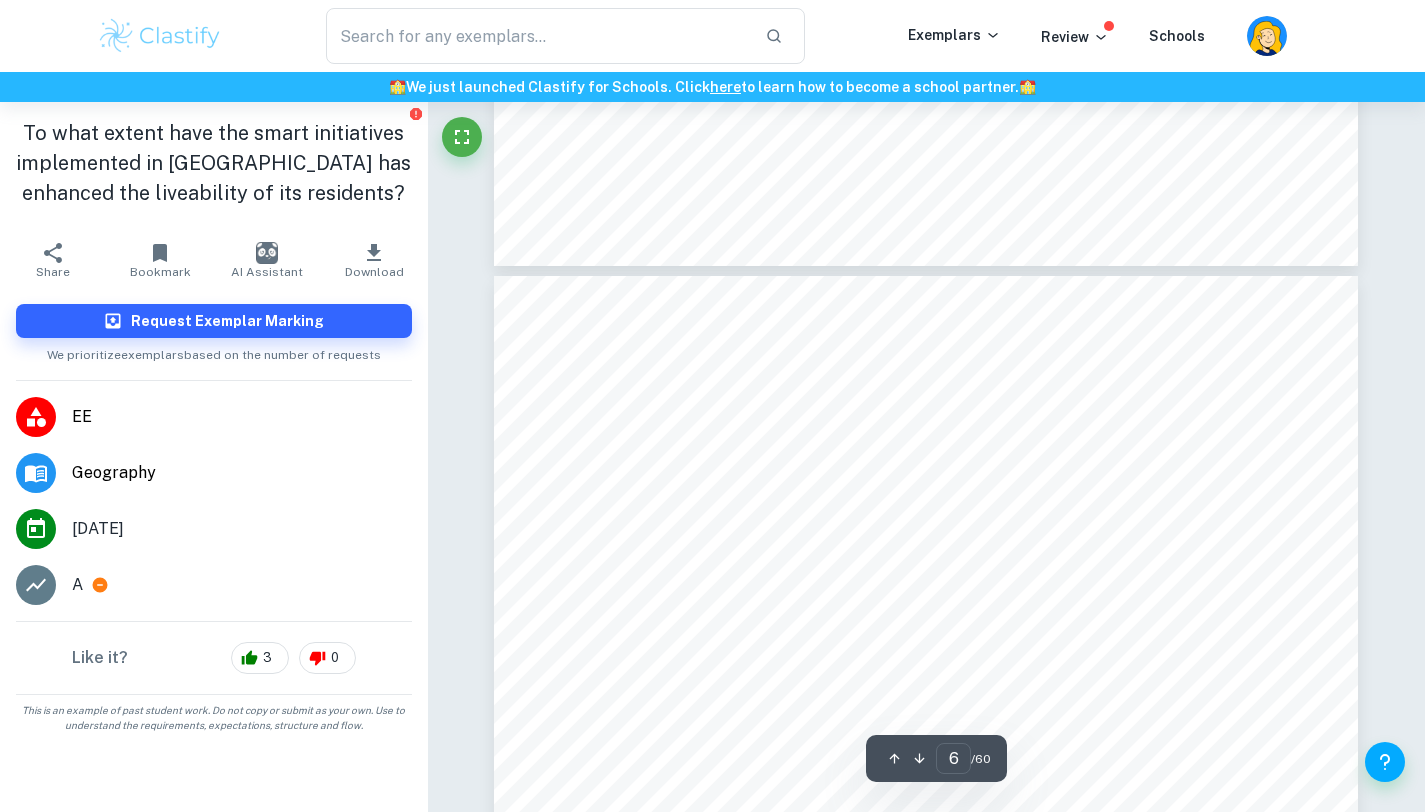 click on "One of the Smart Nation Initiative is urban planning, heralded by smart-enabled" at bounding box center (903, 390) 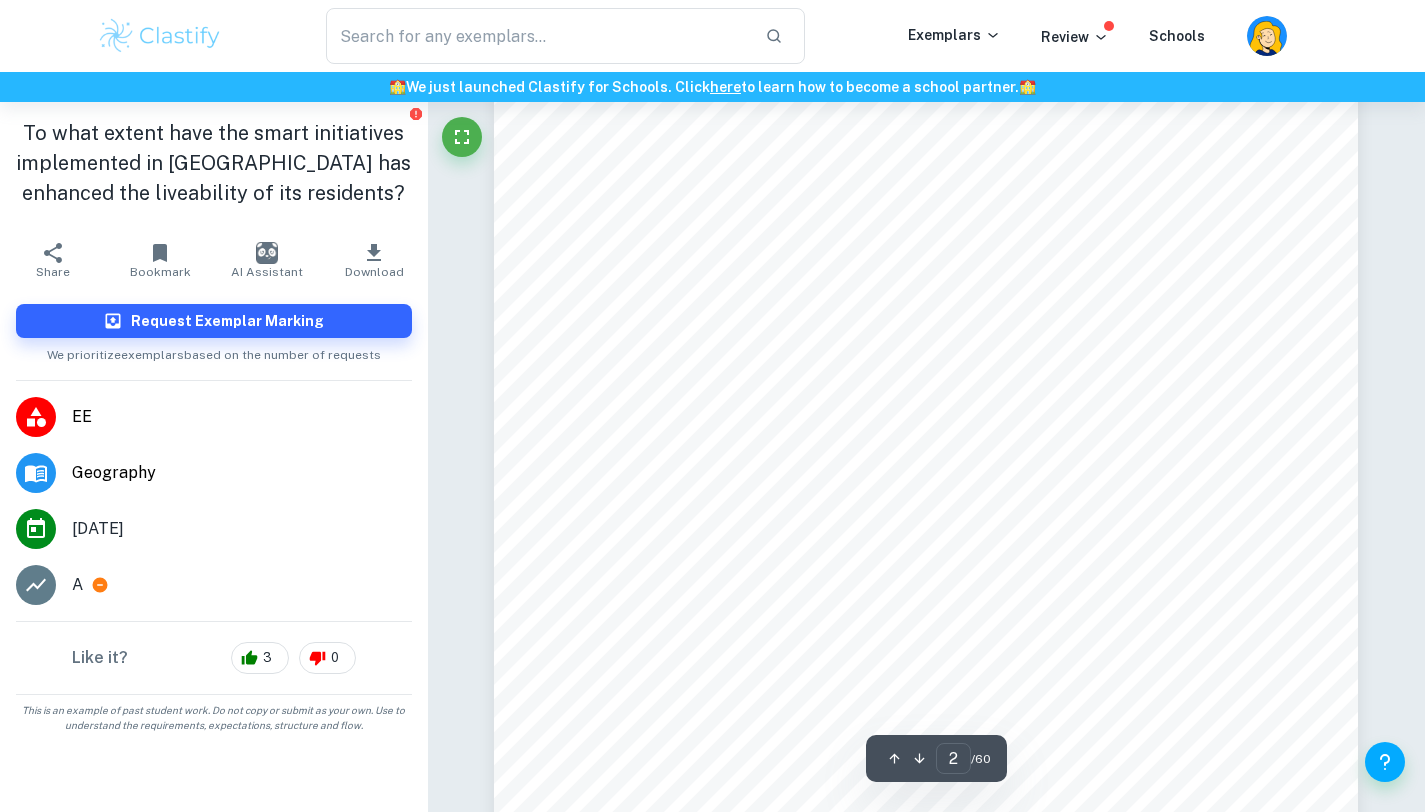 scroll, scrollTop: 1811, scrollLeft: 0, axis: vertical 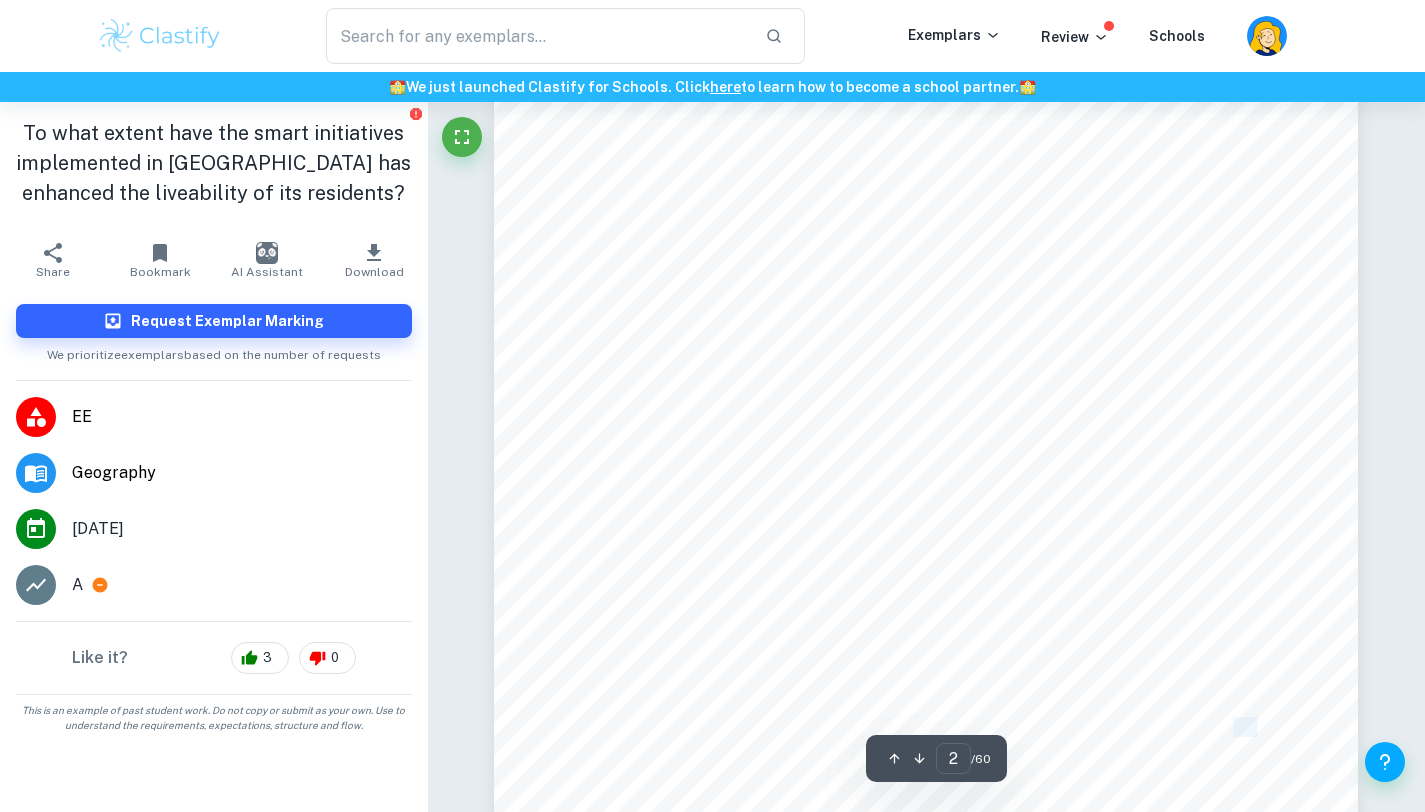 drag, startPoint x: 1239, startPoint y: 722, endPoint x: 1261, endPoint y: 723, distance: 22.022715 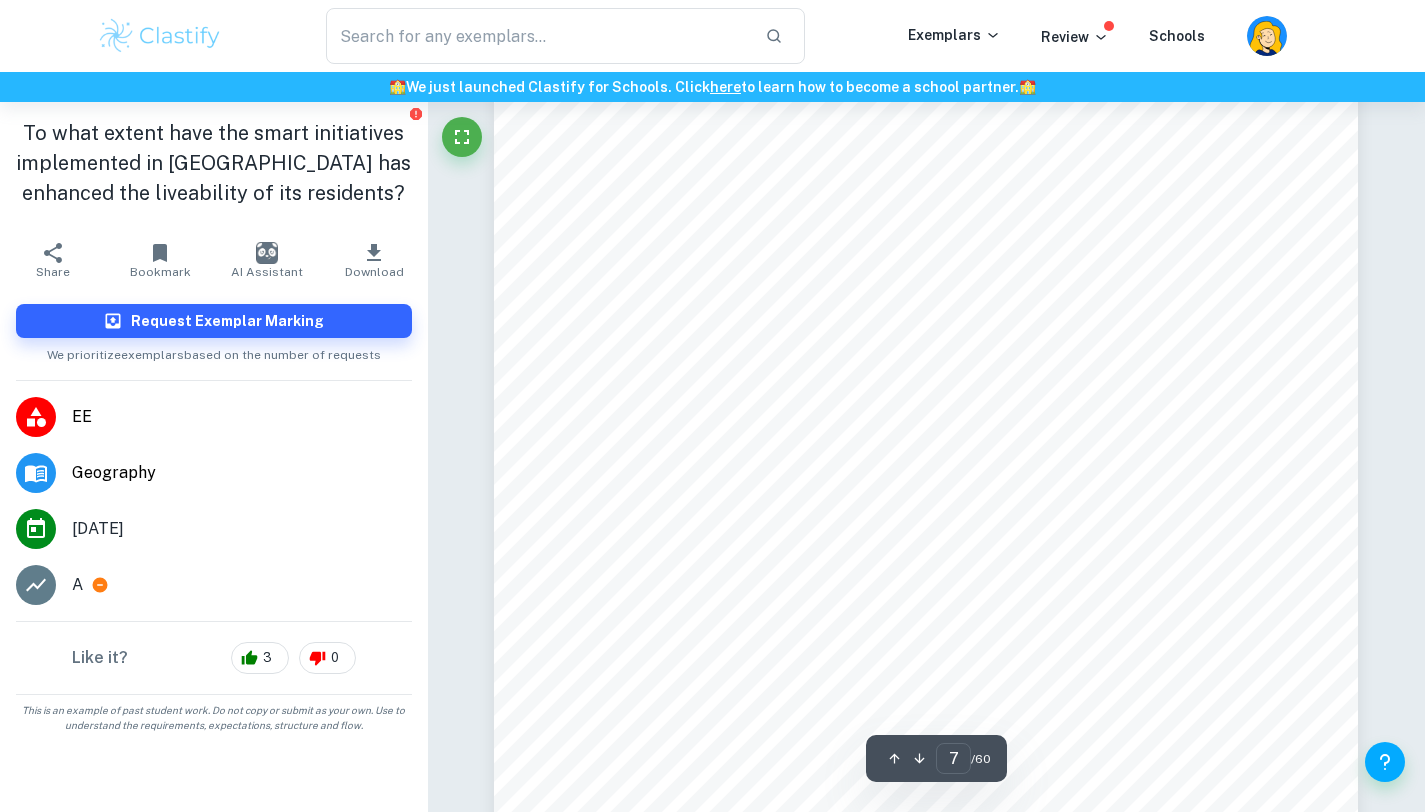 scroll, scrollTop: 8384, scrollLeft: 0, axis: vertical 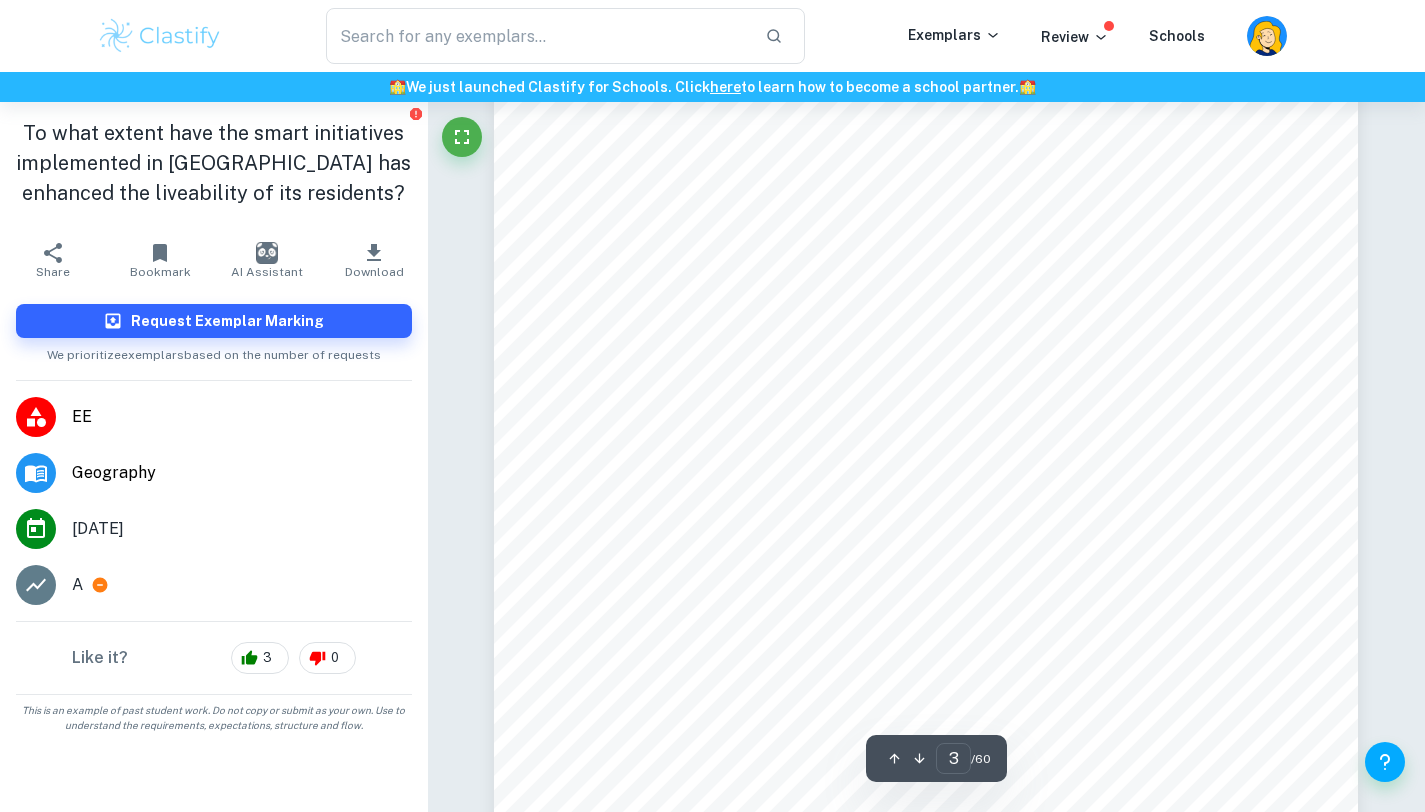 type on "1" 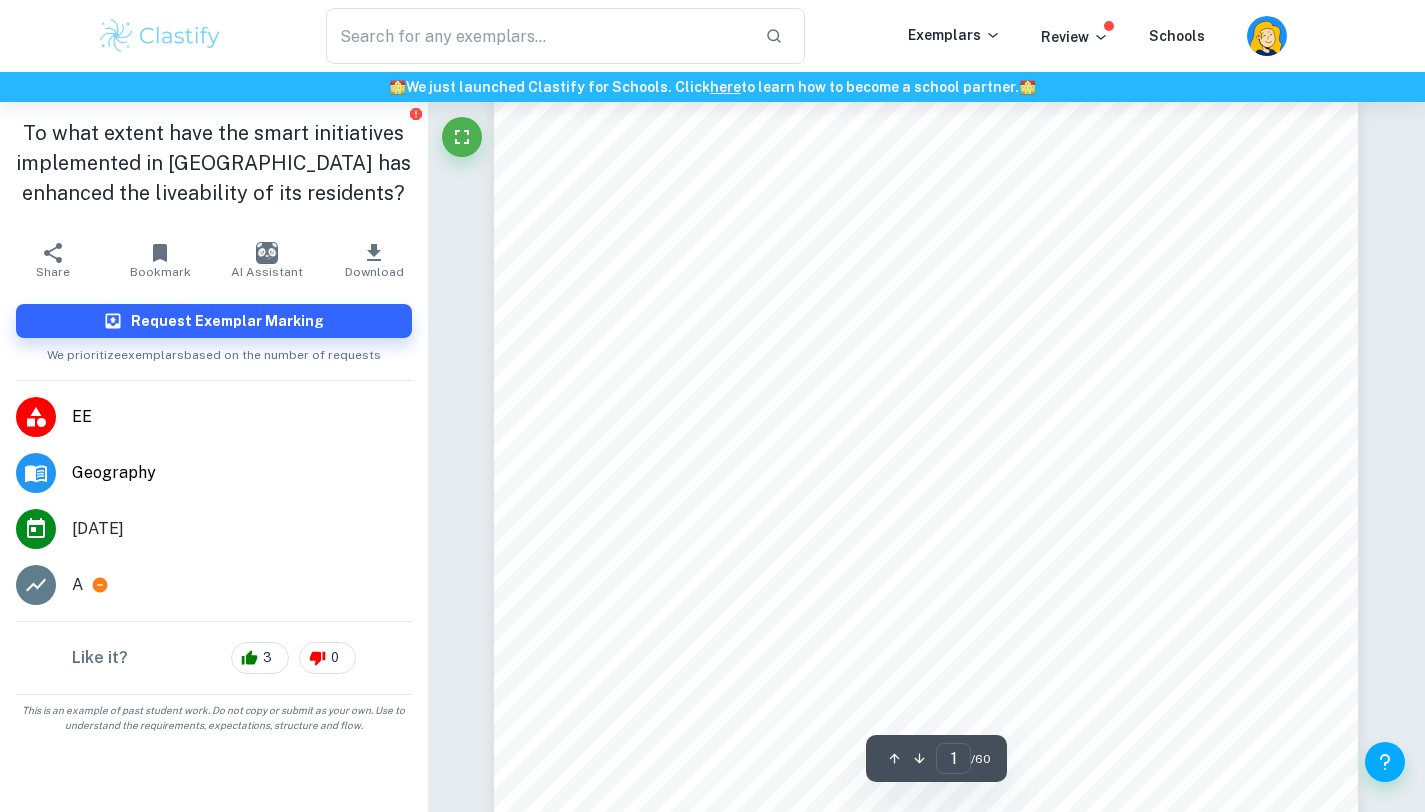 scroll, scrollTop: 0, scrollLeft: 0, axis: both 